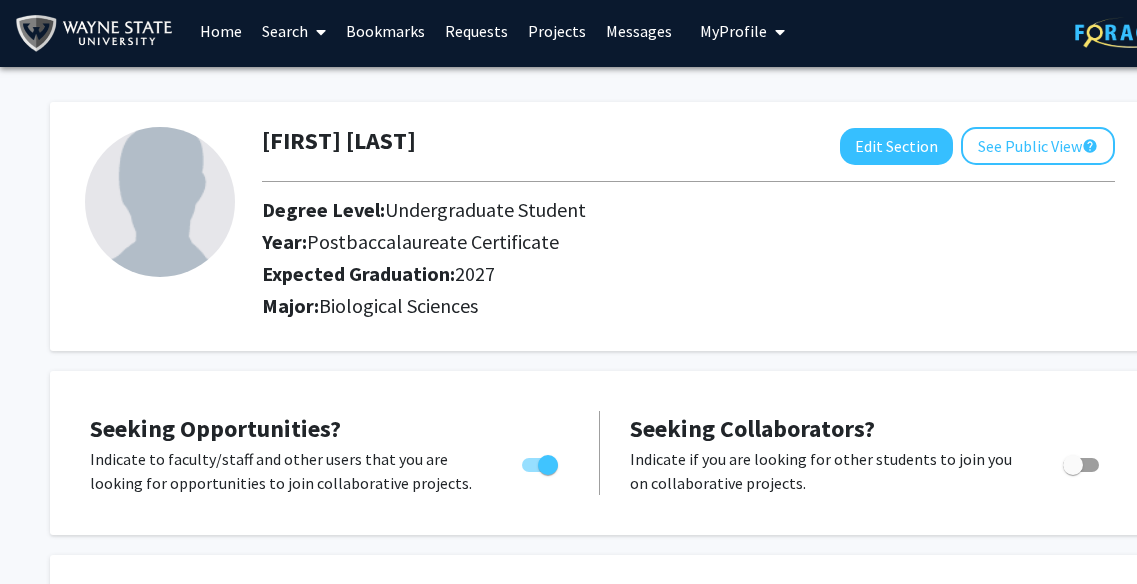 scroll, scrollTop: 0, scrollLeft: 0, axis: both 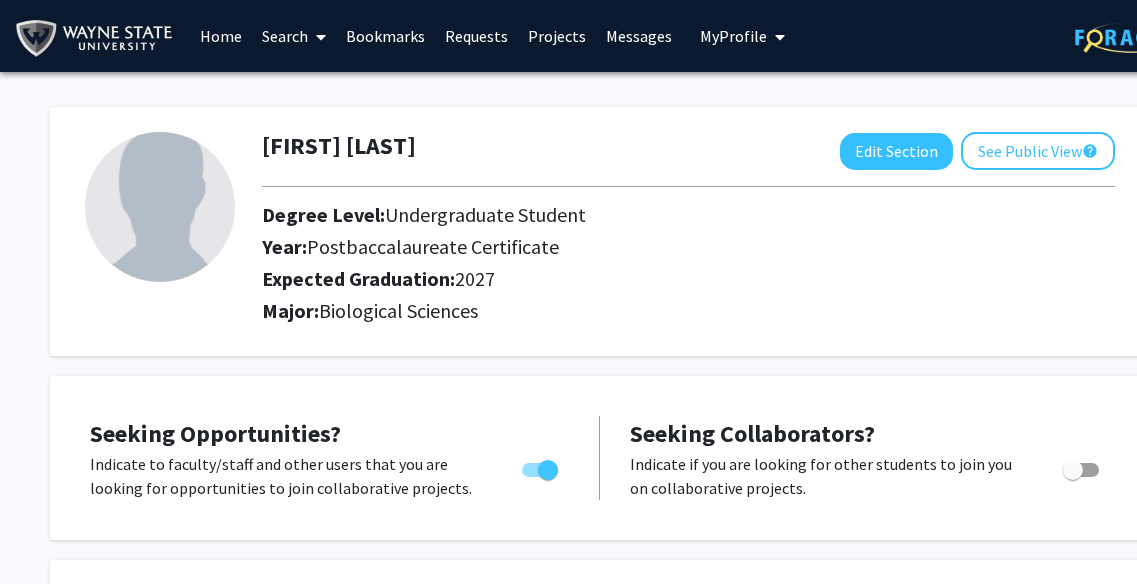 click on "Messages" at bounding box center (639, 36) 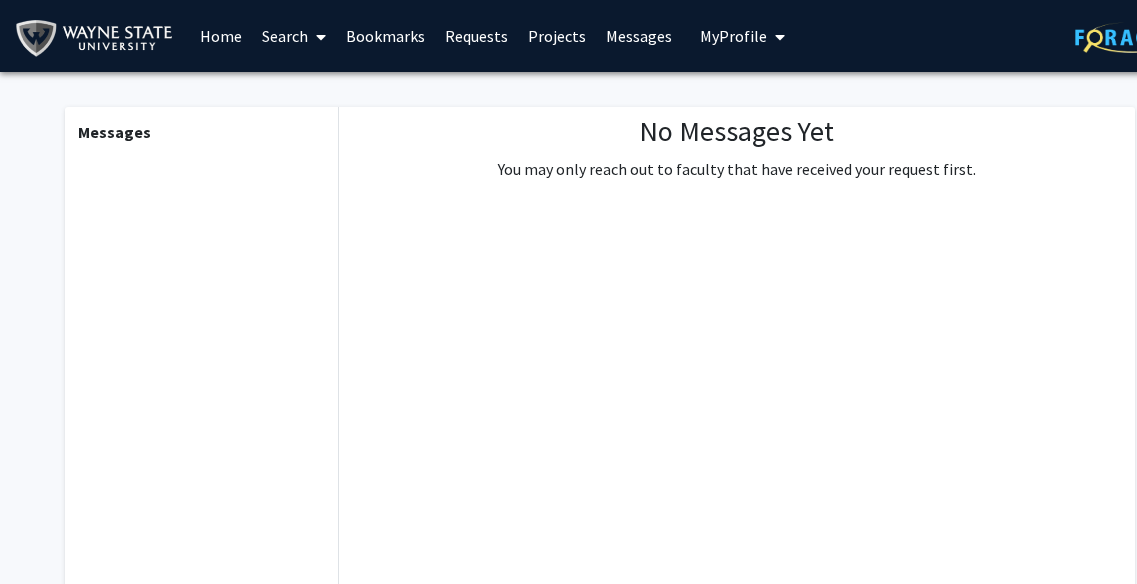 click on "Requests" at bounding box center (476, 36) 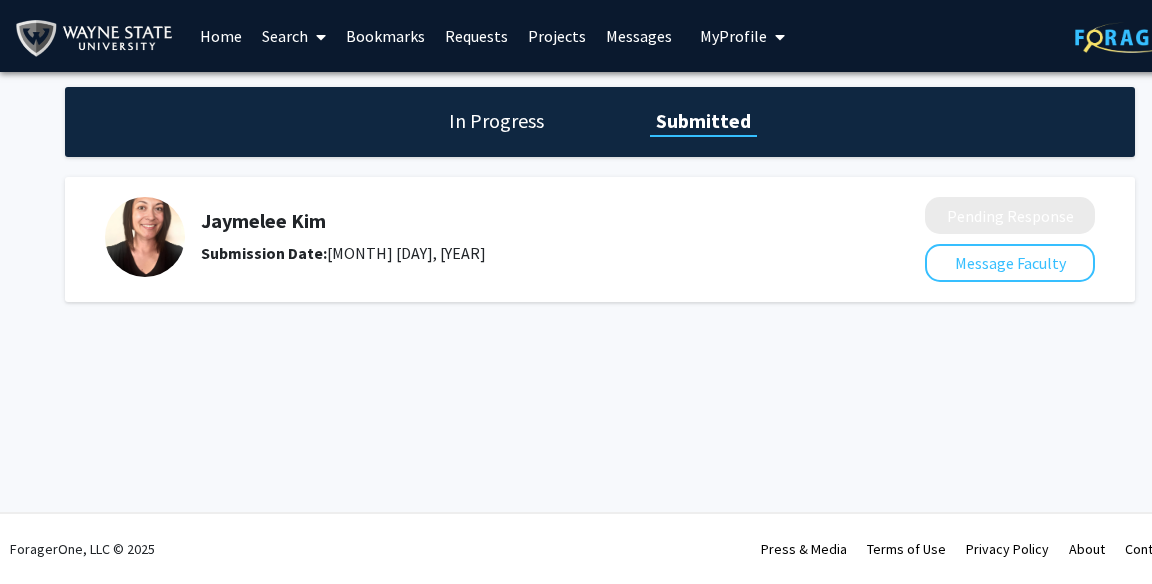 click on "In Progress" 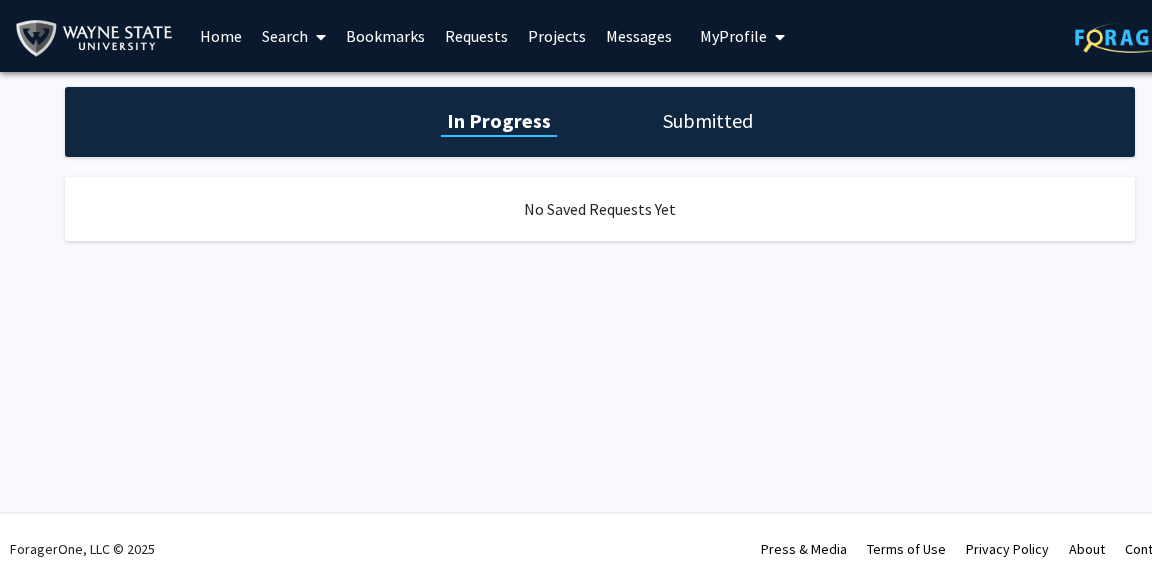 click on "In Progress Submitted" 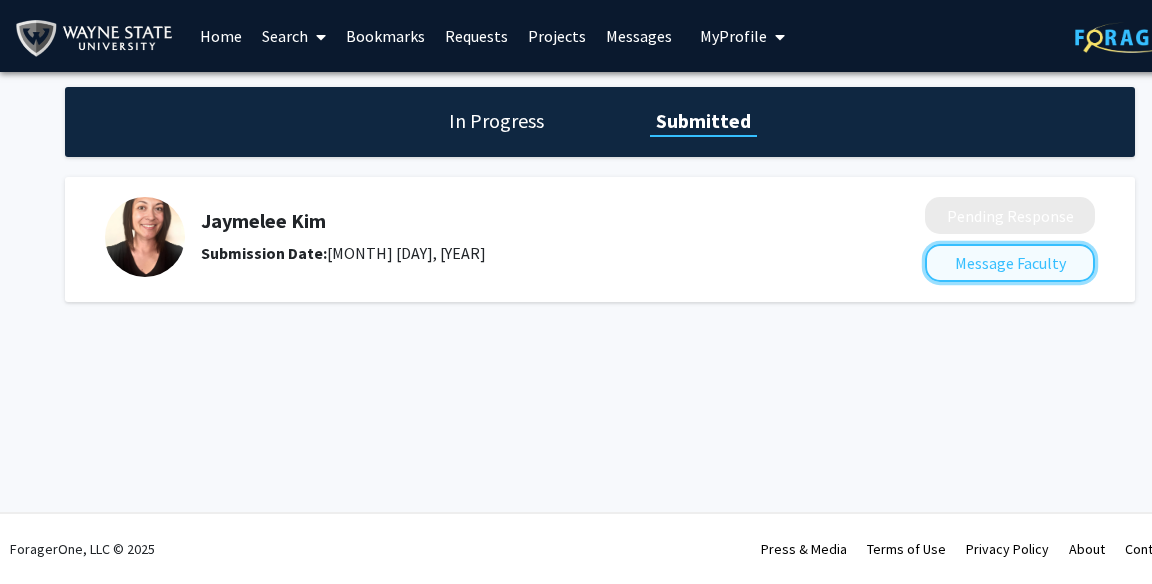 click on "Message Faculty" 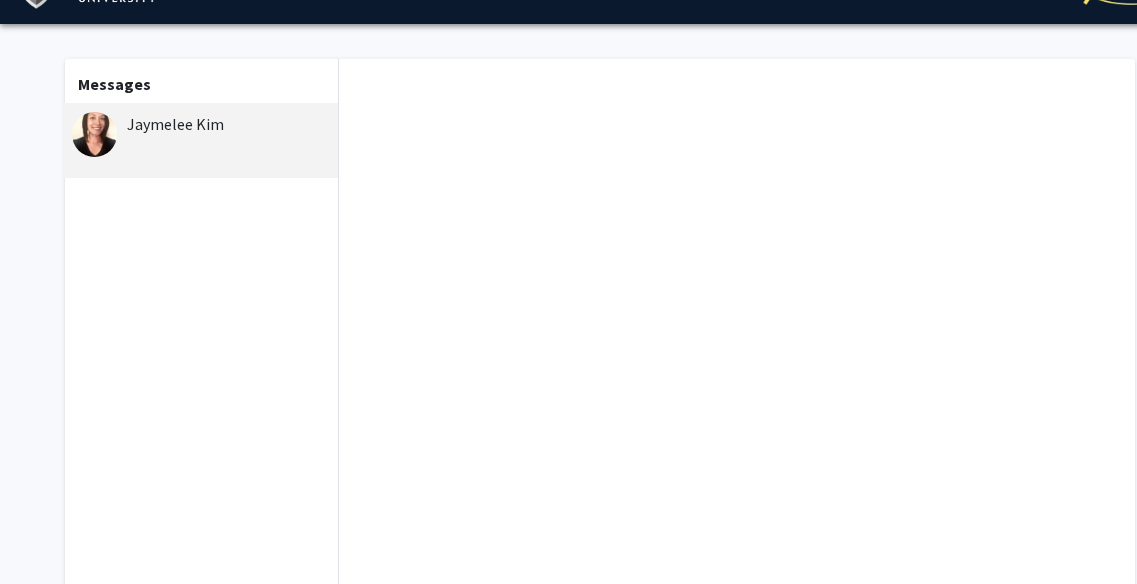 scroll, scrollTop: 0, scrollLeft: 0, axis: both 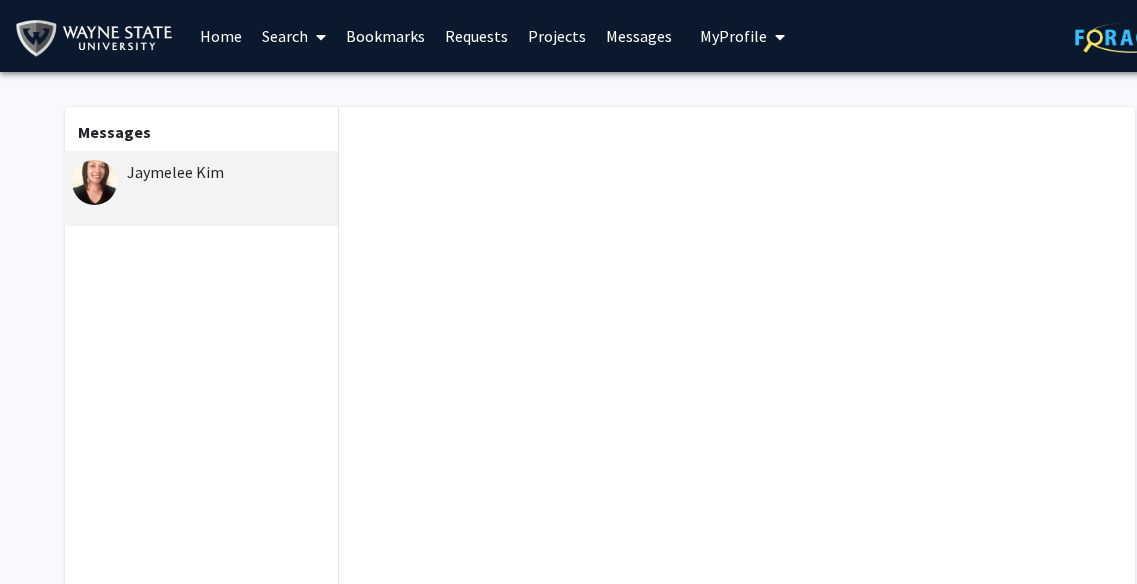 click on "Home" at bounding box center [221, 36] 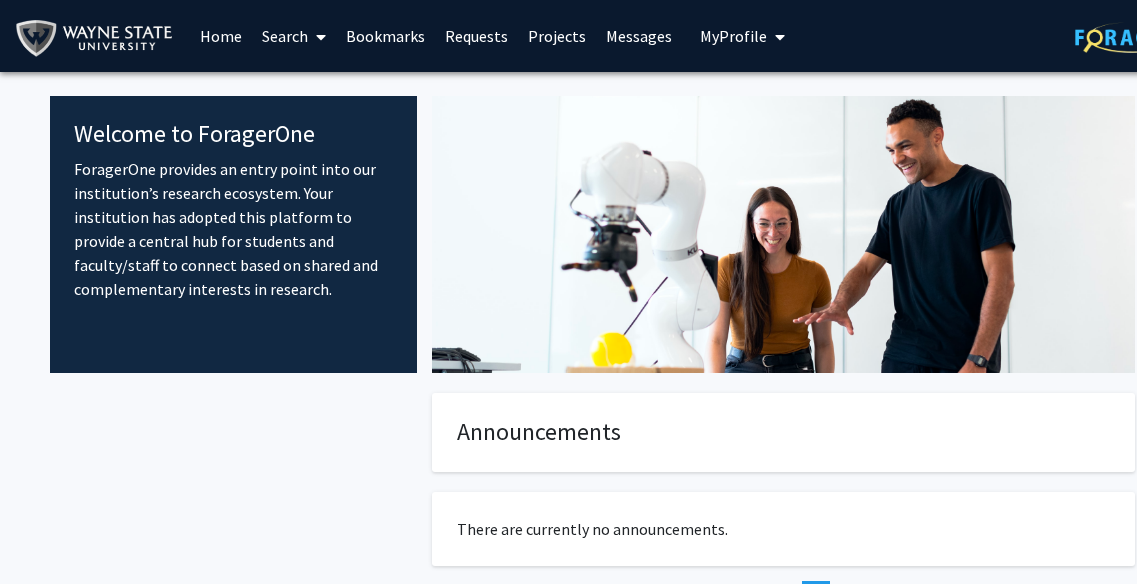 click on "Search" at bounding box center [294, 36] 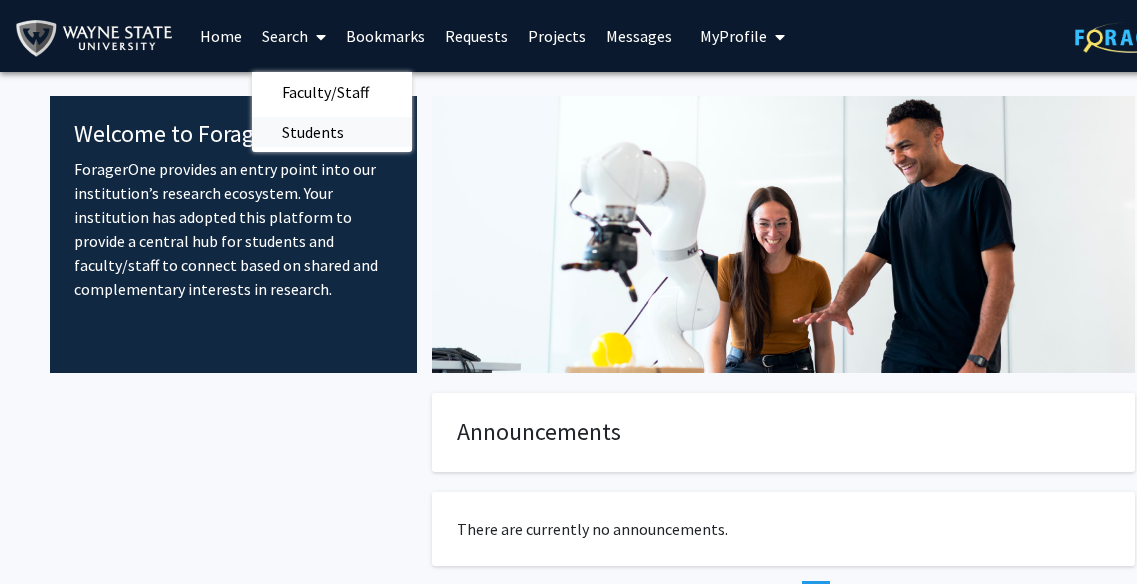 click on "Students" at bounding box center (313, 132) 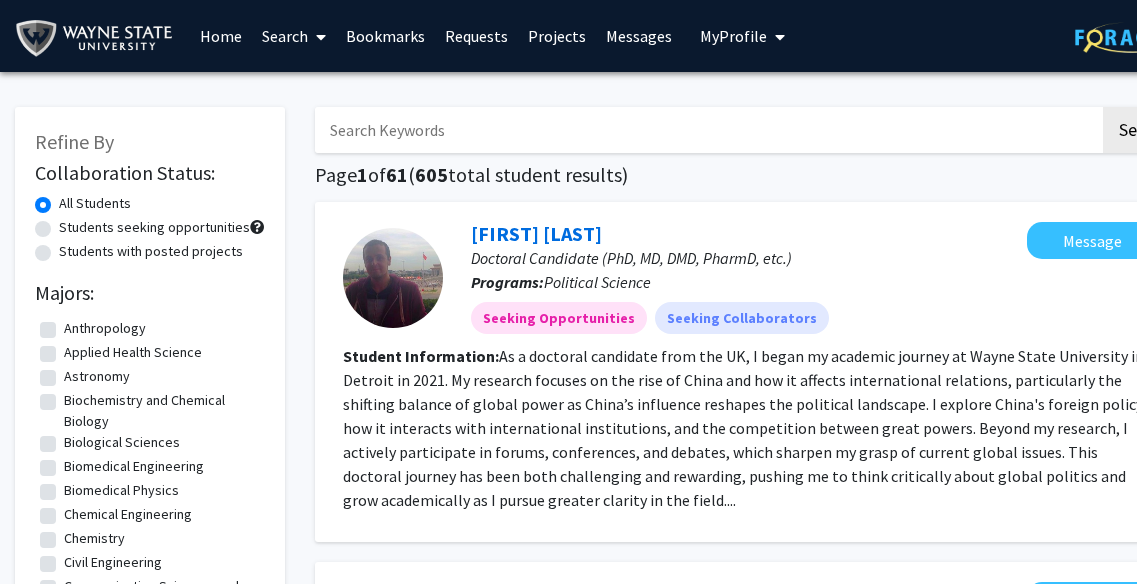 click on "Search" at bounding box center [294, 36] 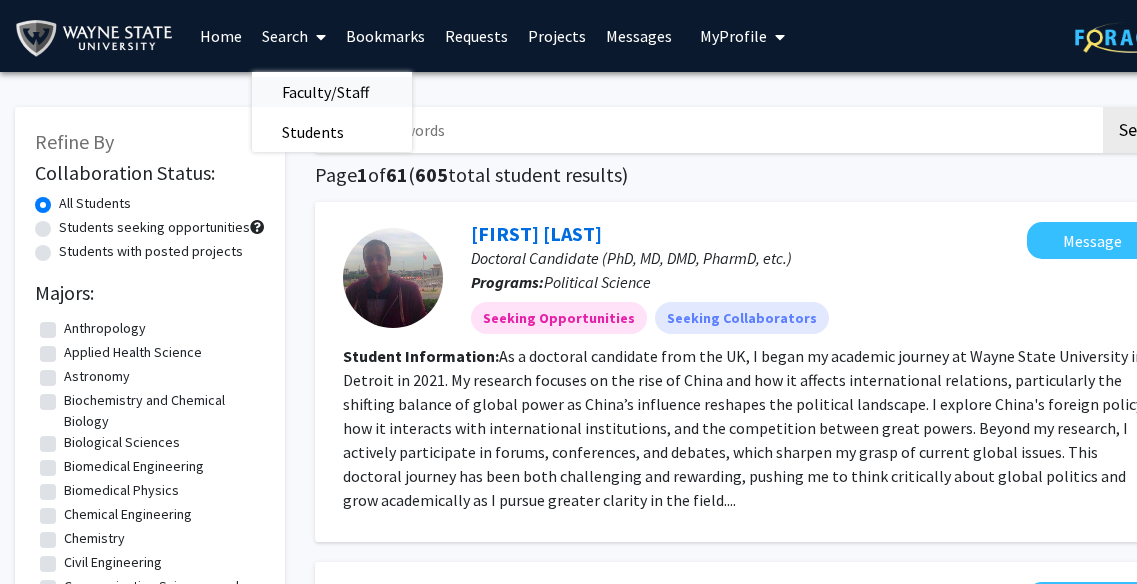 click on "Faculty/Staff" at bounding box center [325, 92] 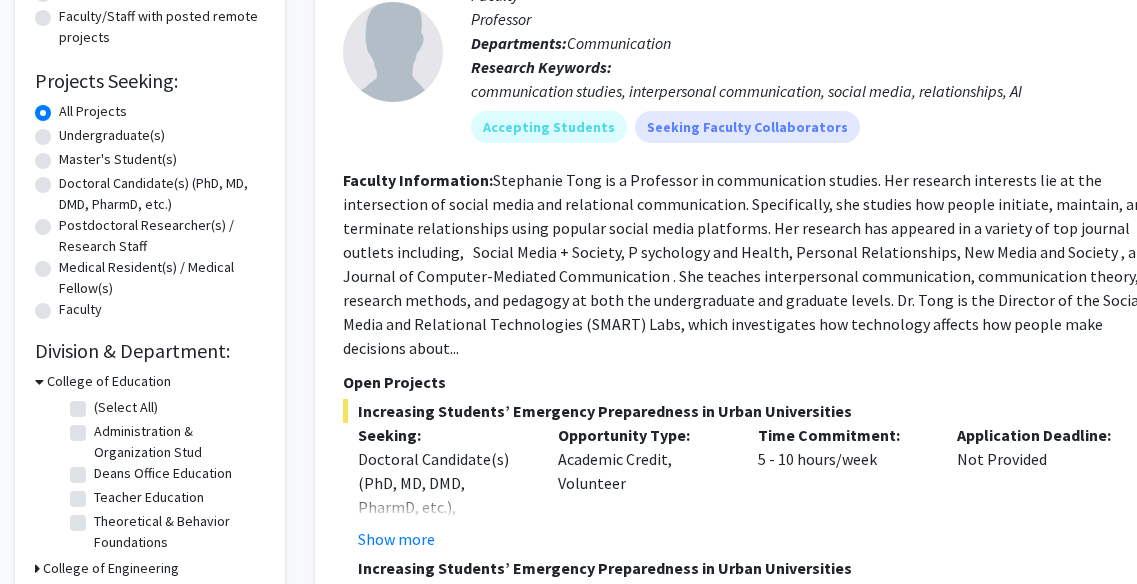 scroll, scrollTop: 282, scrollLeft: 0, axis: vertical 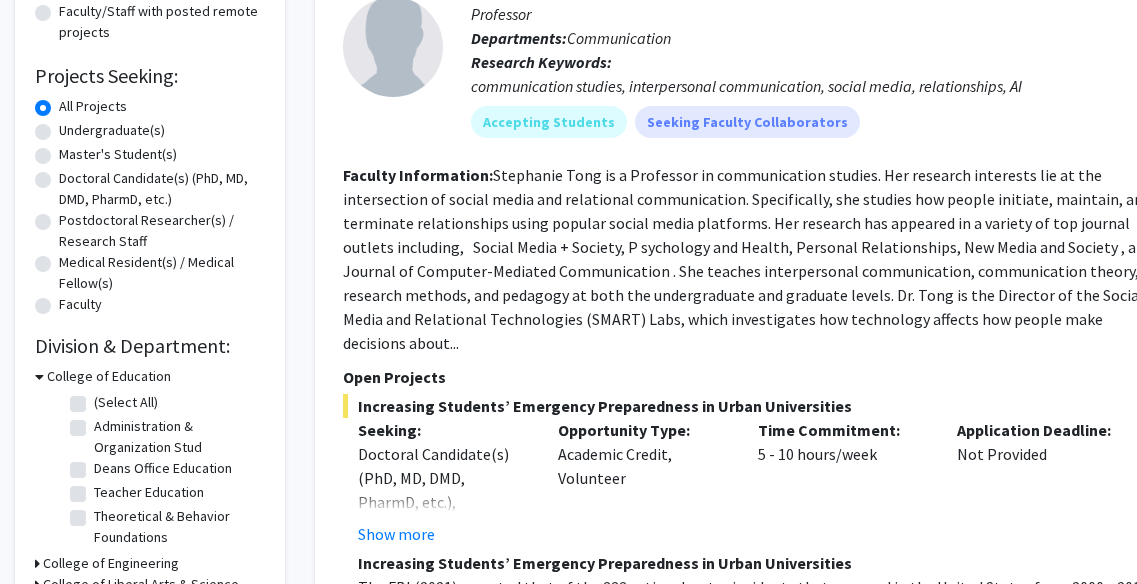 click on "Undergraduate(s)" 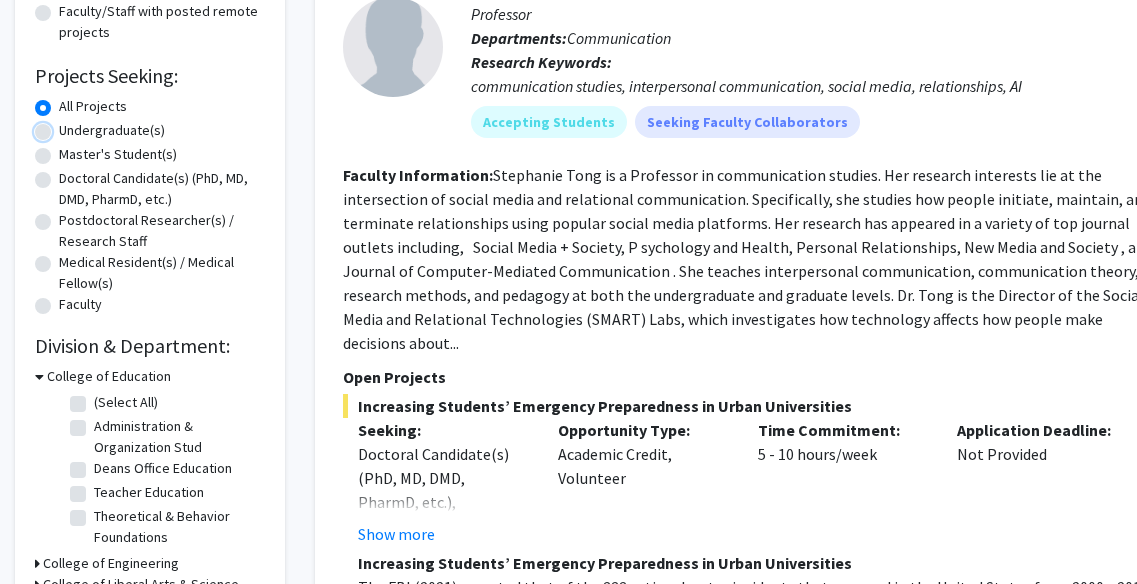 click on "Undergraduate(s)" at bounding box center [65, 126] 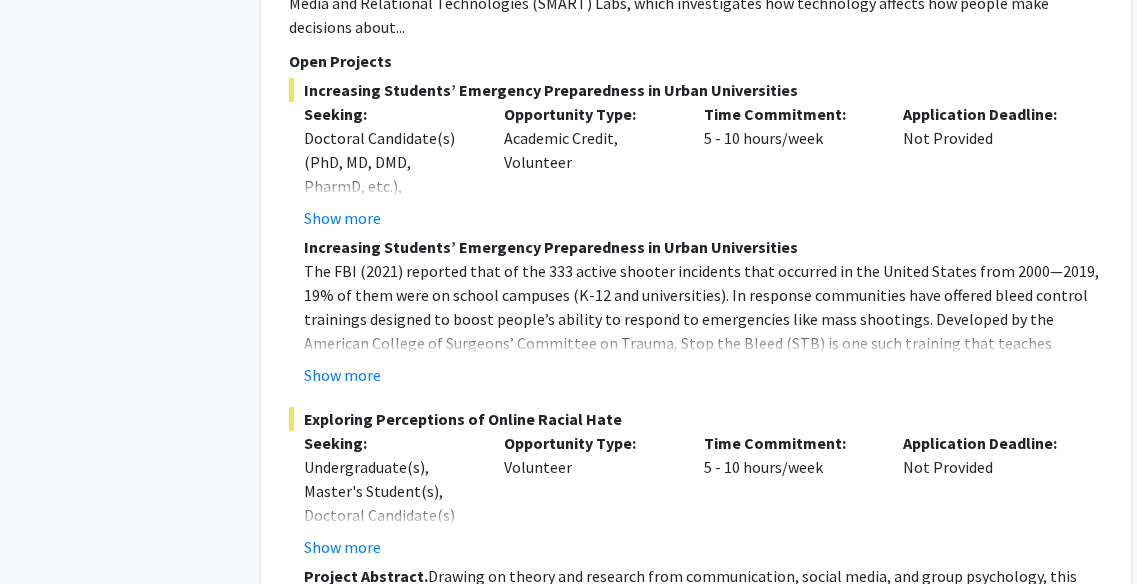 scroll, scrollTop: 9255, scrollLeft: 54, axis: both 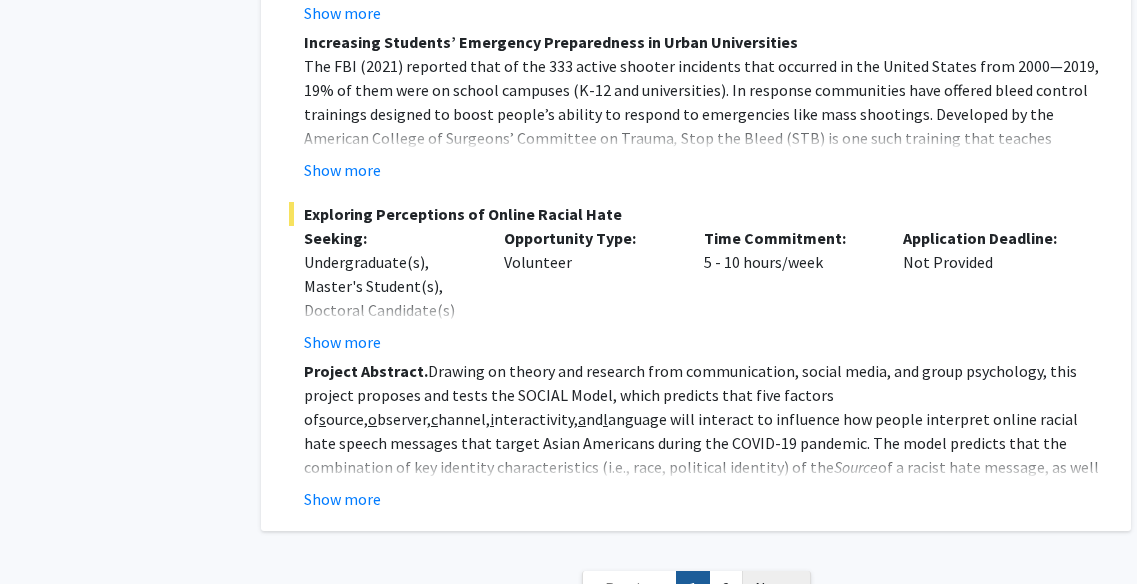 click on "Next »" 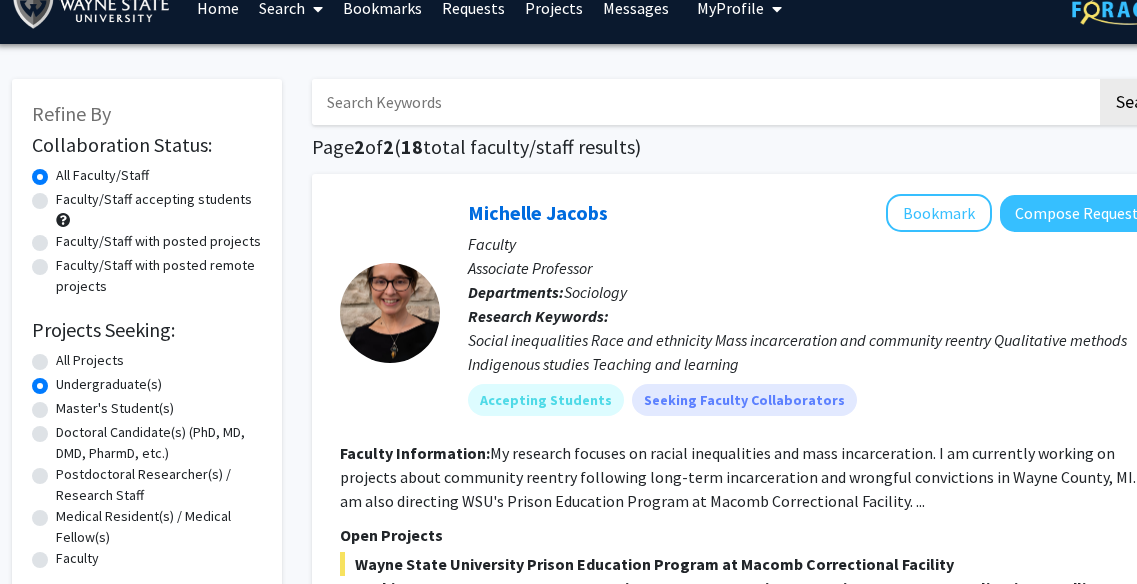 scroll, scrollTop: 0, scrollLeft: 3, axis: horizontal 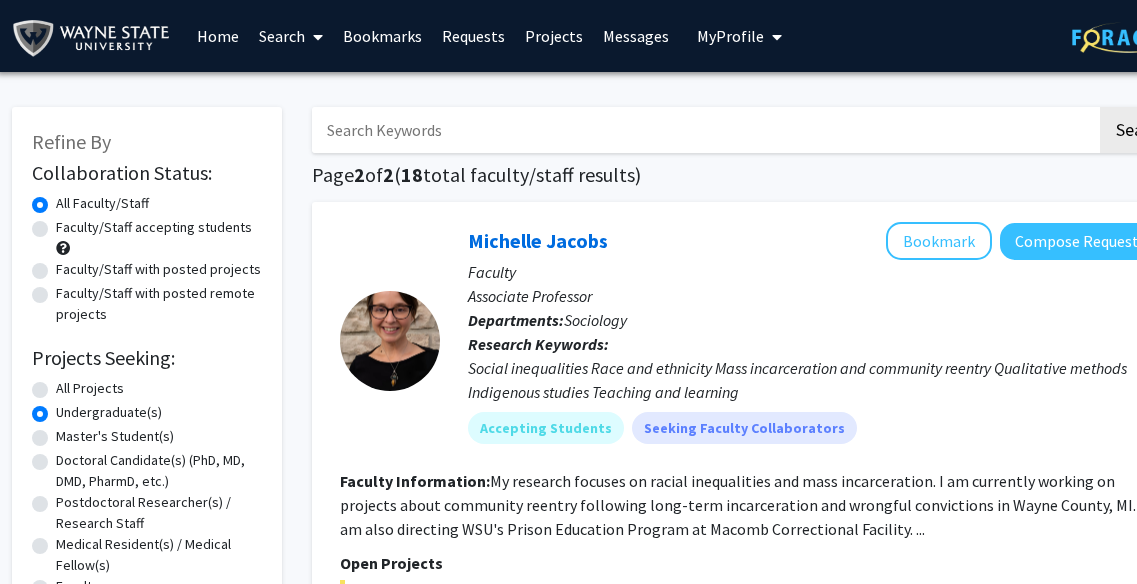 click on "Messages" at bounding box center (636, 36) 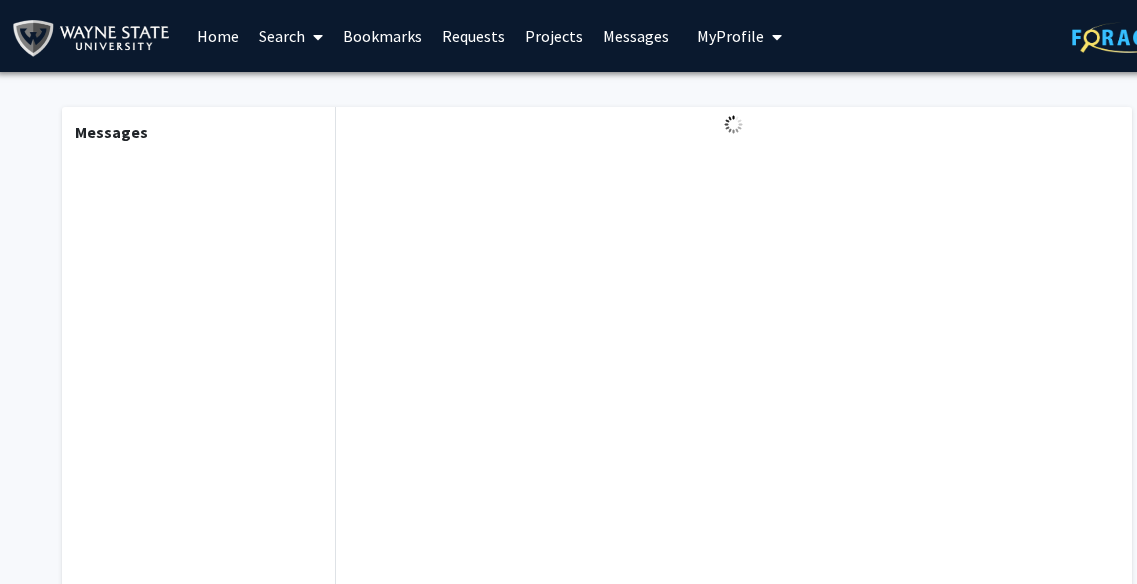 scroll, scrollTop: 0, scrollLeft: 0, axis: both 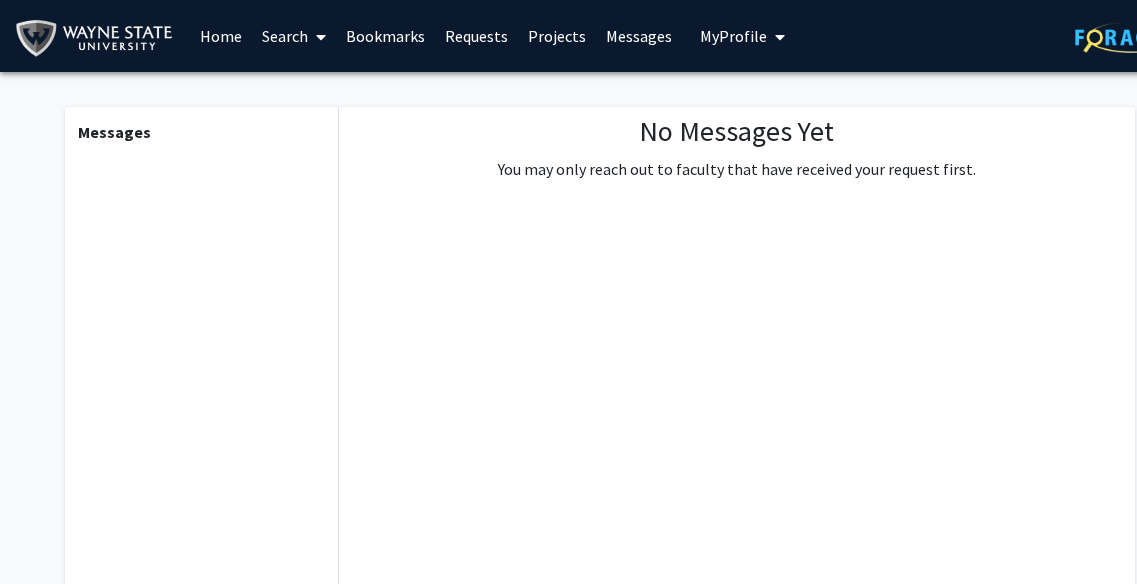 click on "Requests" at bounding box center [476, 36] 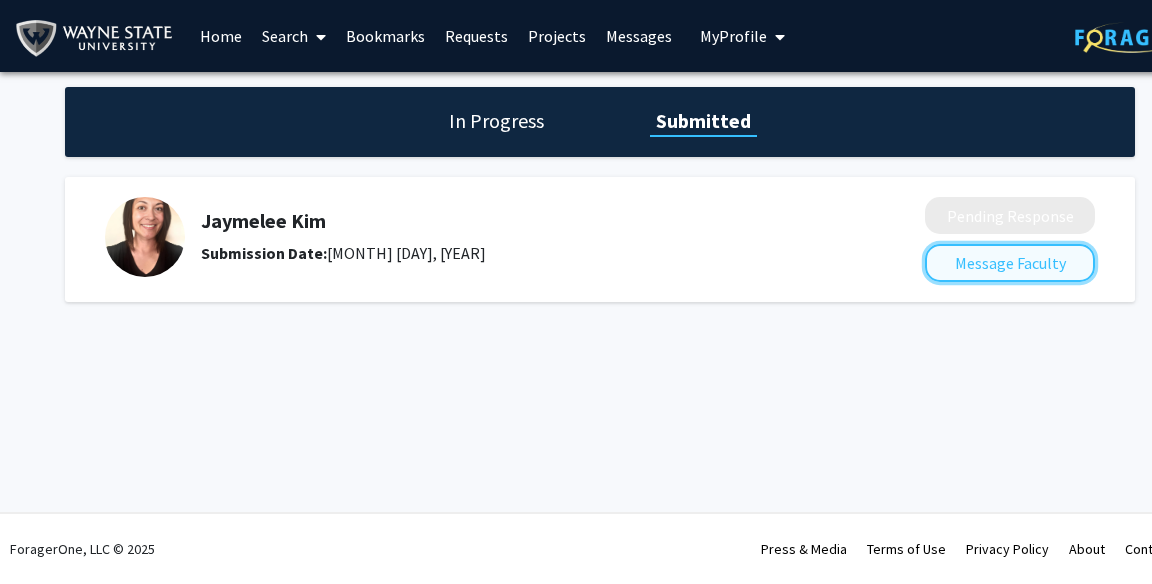 click on "Message Faculty" 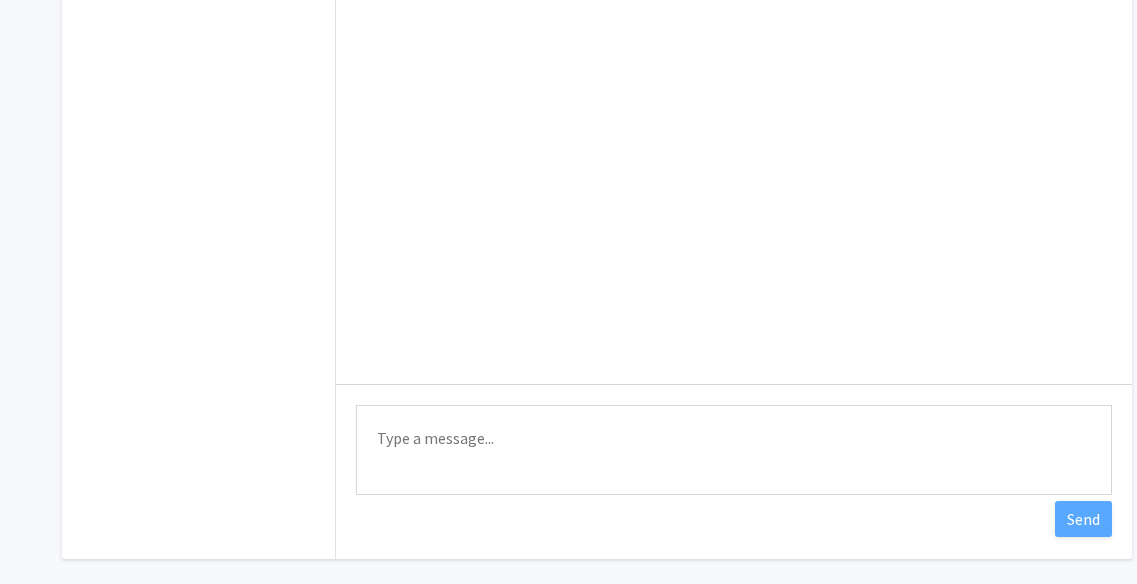 scroll, scrollTop: 328, scrollLeft: 9, axis: both 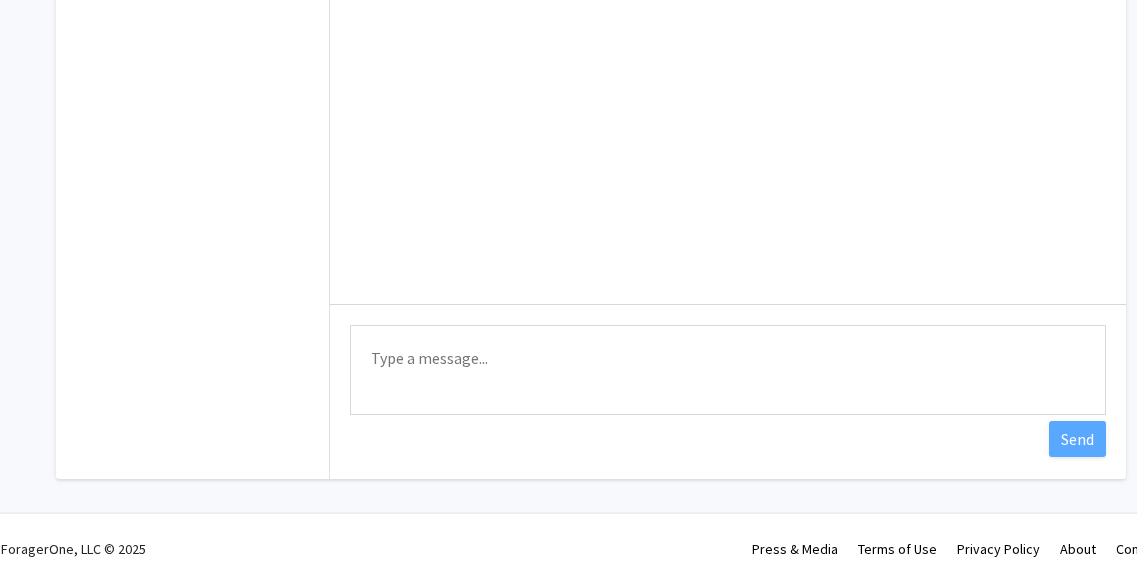 click on "Type a message" at bounding box center (728, 370) 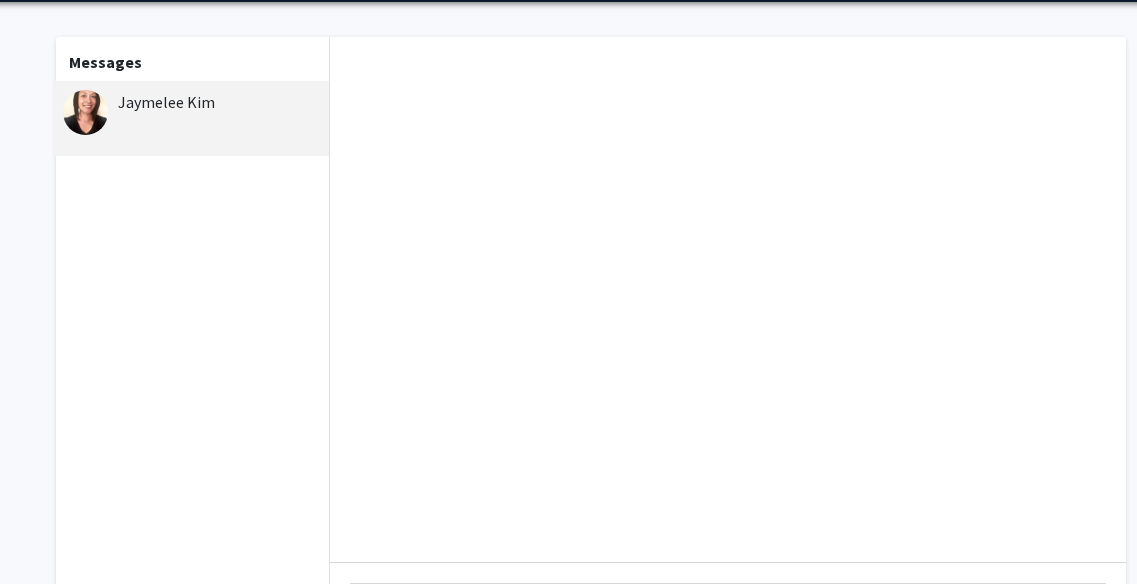 scroll, scrollTop: 0, scrollLeft: 9, axis: horizontal 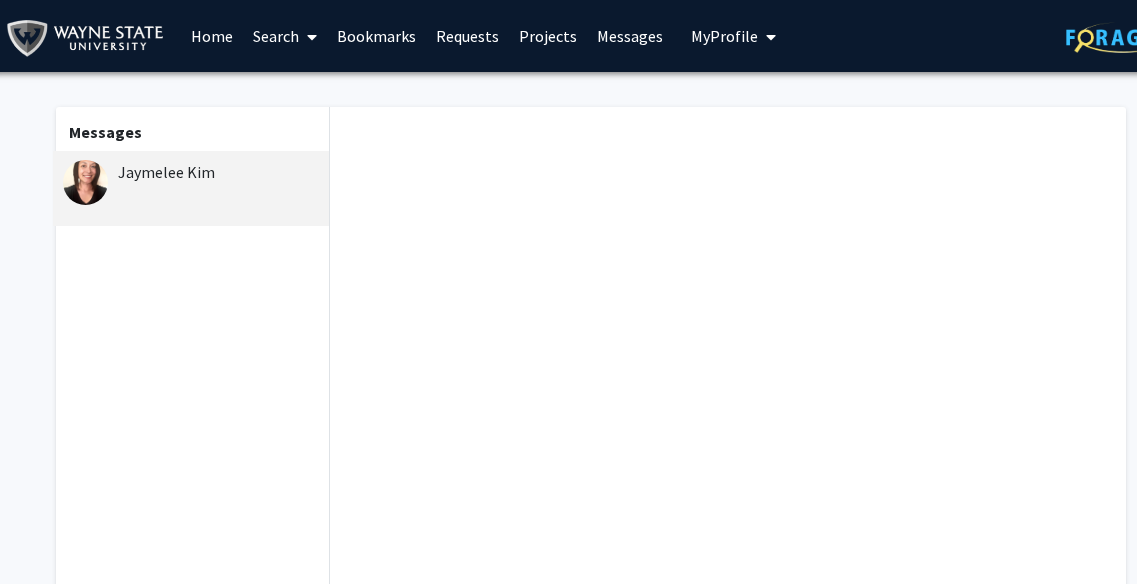 type on "Hi Professor, I sent a request to" 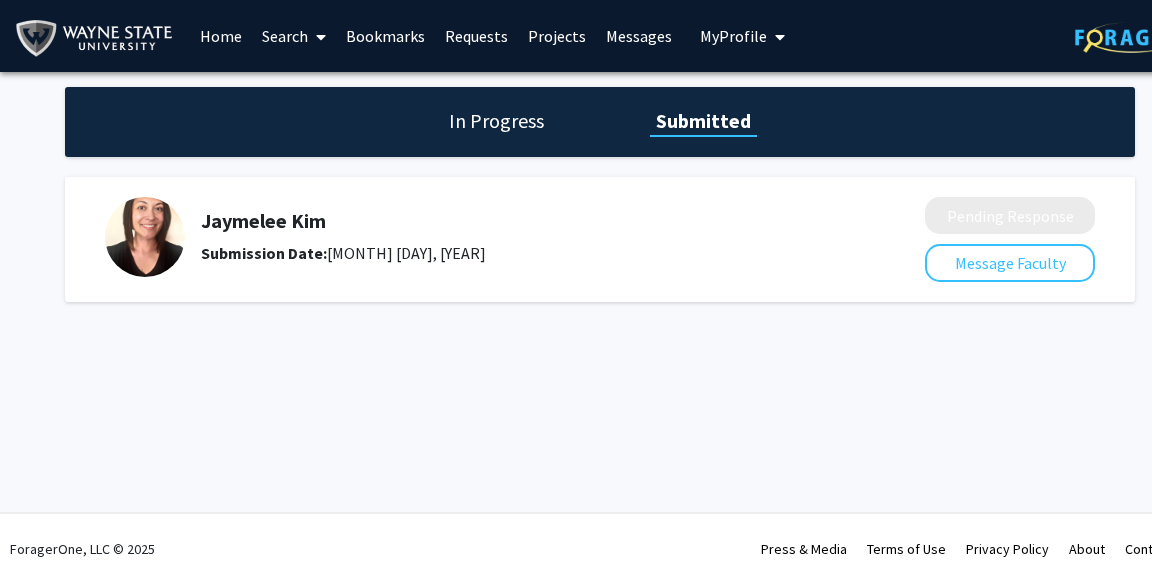 click on "In Progress" 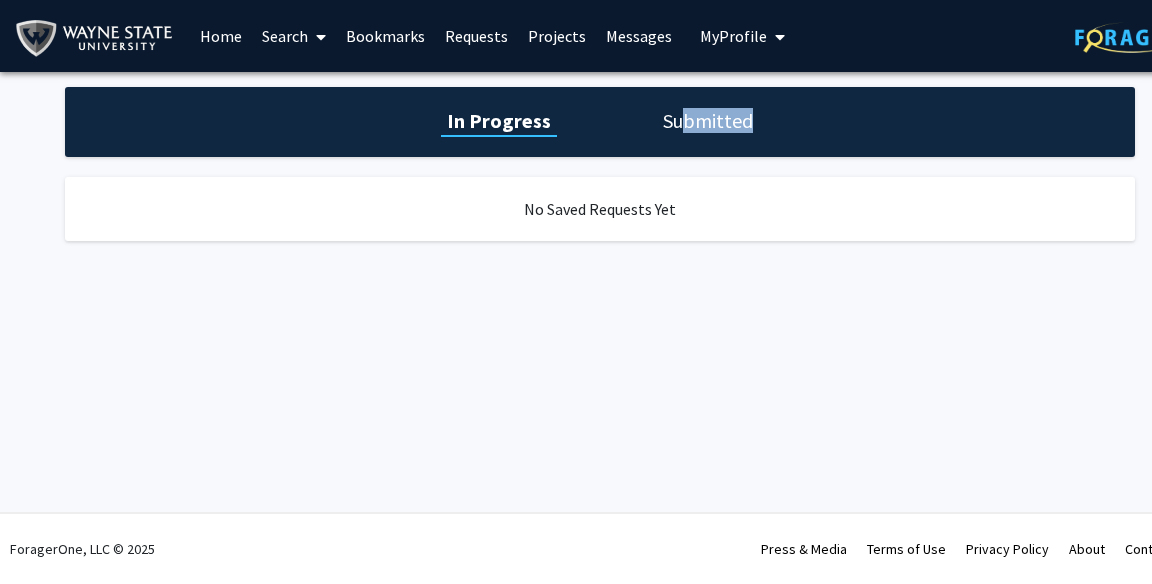 drag, startPoint x: 660, startPoint y: 135, endPoint x: 685, endPoint y: 115, distance: 32.01562 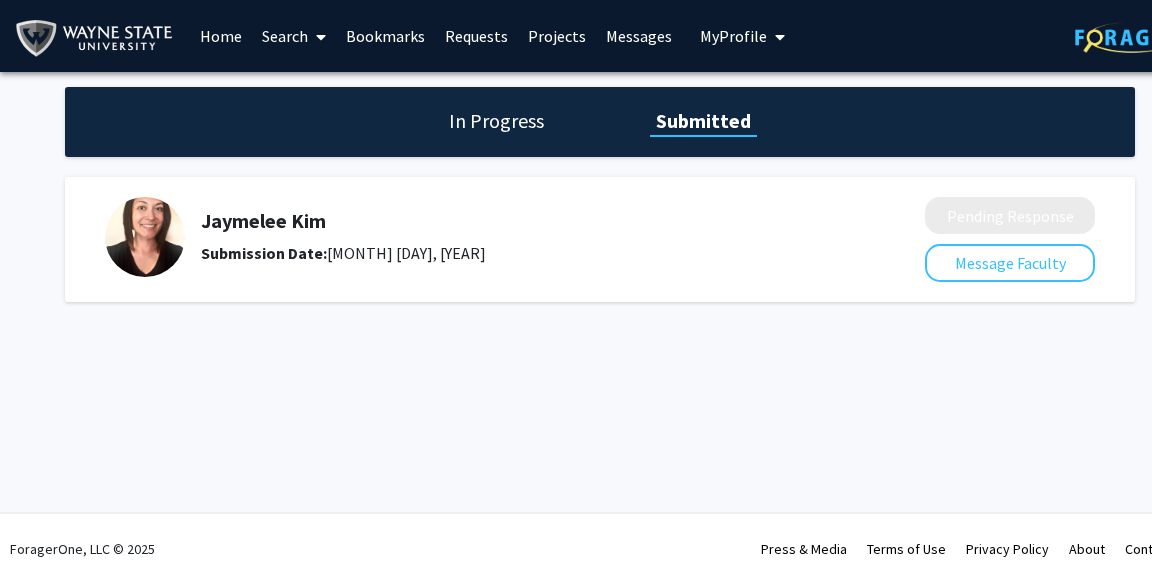 click on "Messages" at bounding box center [639, 36] 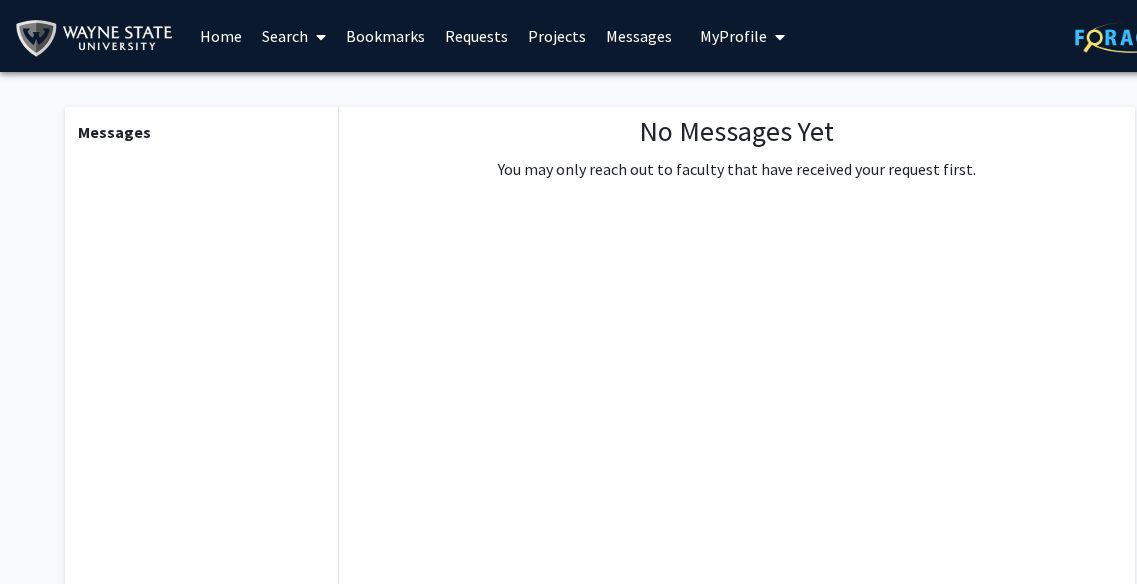 click on "Projects" at bounding box center (557, 36) 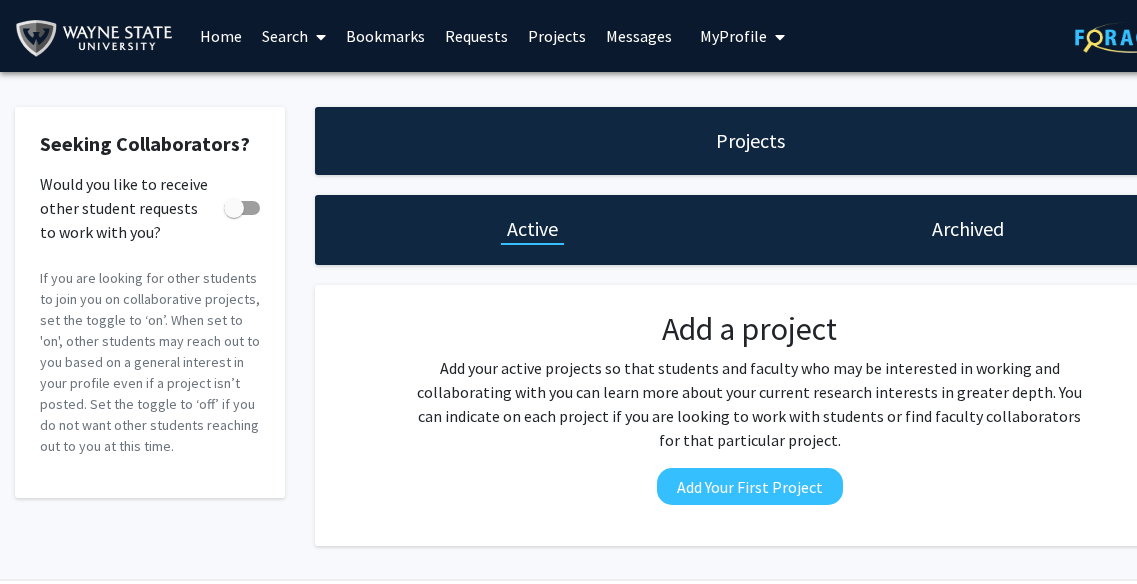click on "Archived" 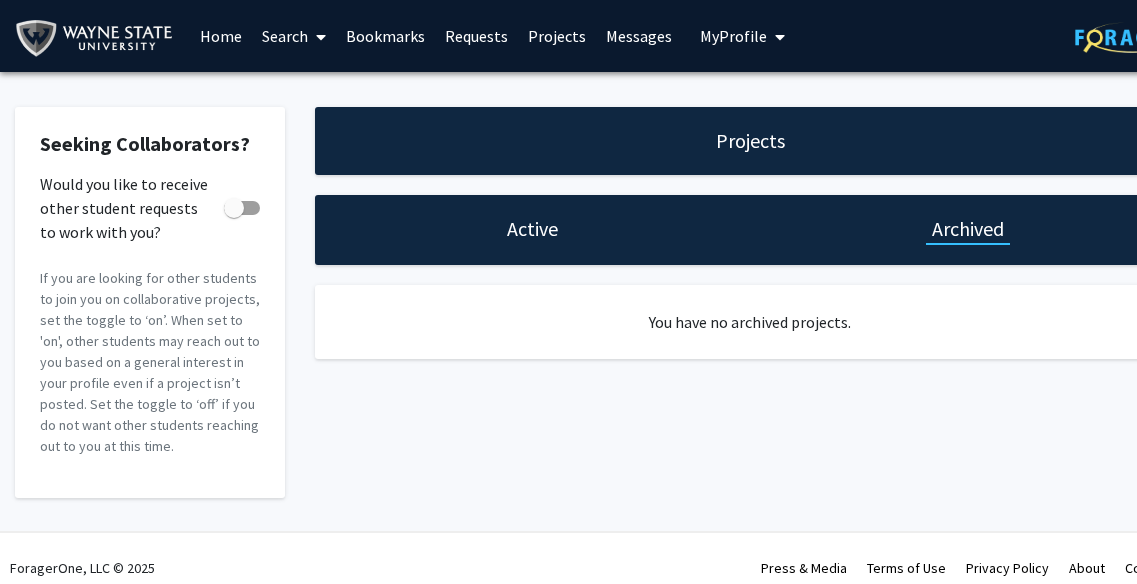 click on "Active" 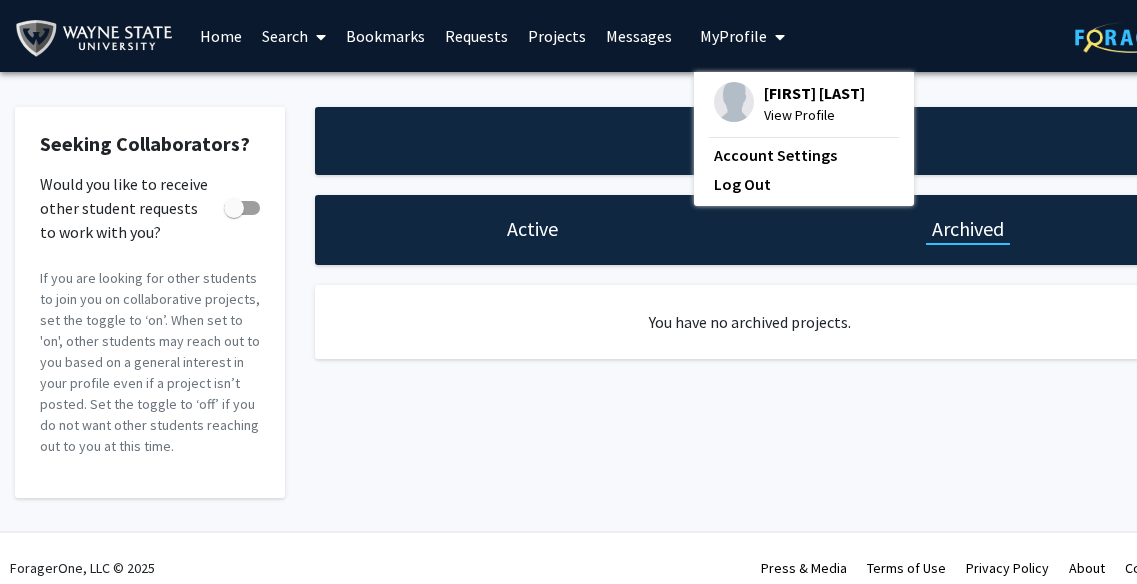 click on "[FIRST] [LAST]" at bounding box center (814, 93) 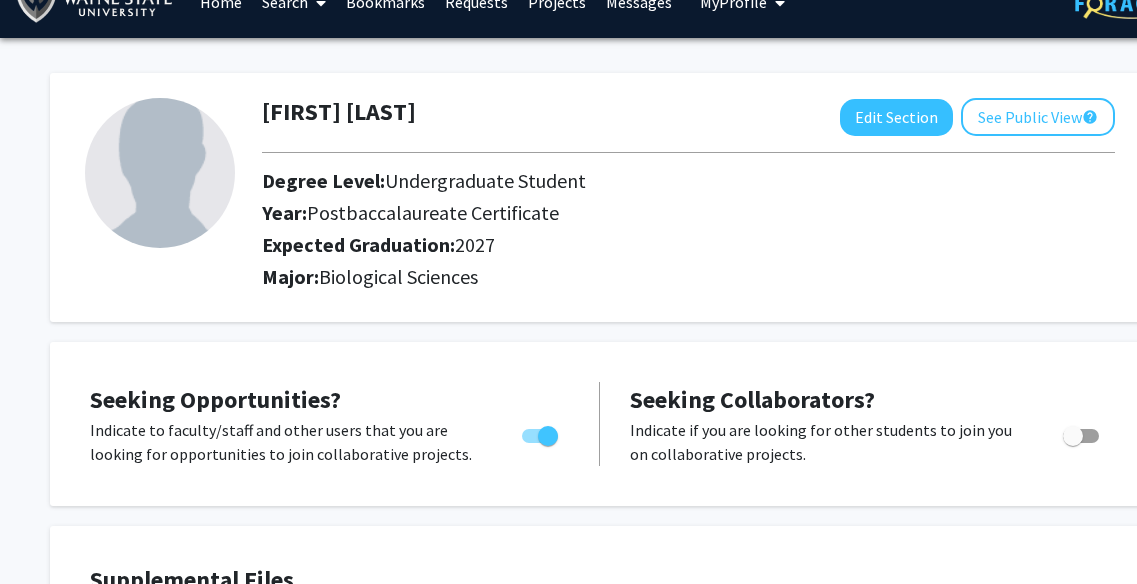 scroll, scrollTop: 0, scrollLeft: 0, axis: both 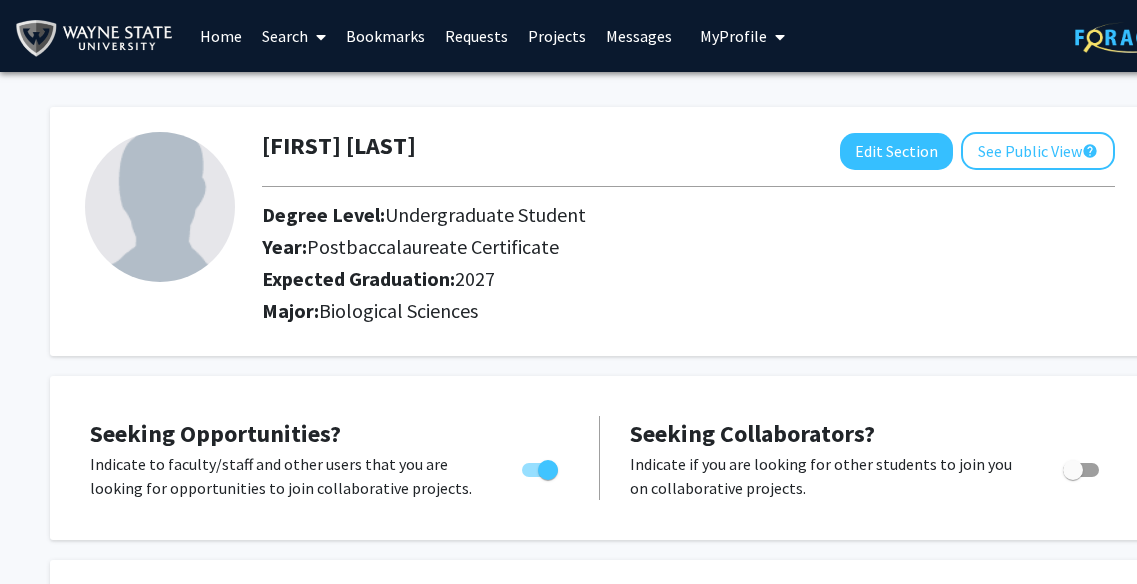 click on "Home" at bounding box center (221, 36) 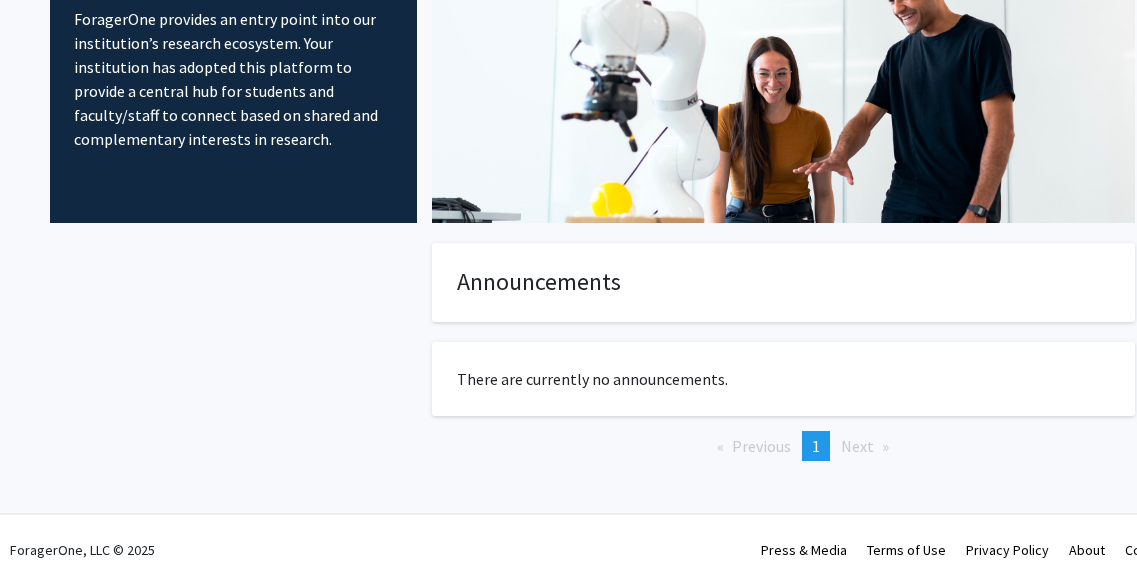 scroll, scrollTop: 0, scrollLeft: 0, axis: both 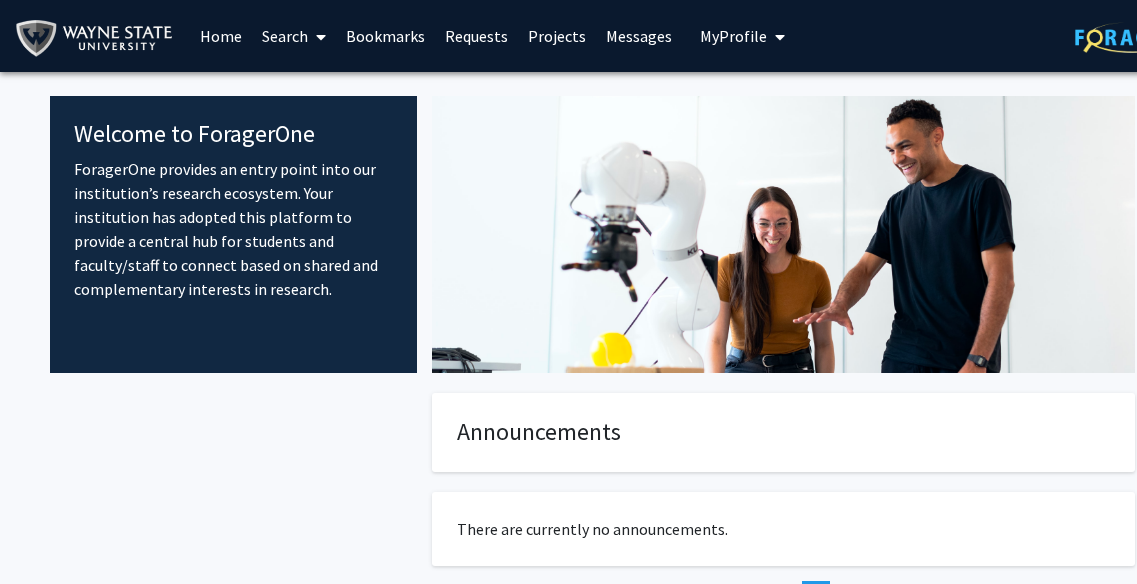 click on "Bookmarks" at bounding box center (385, 36) 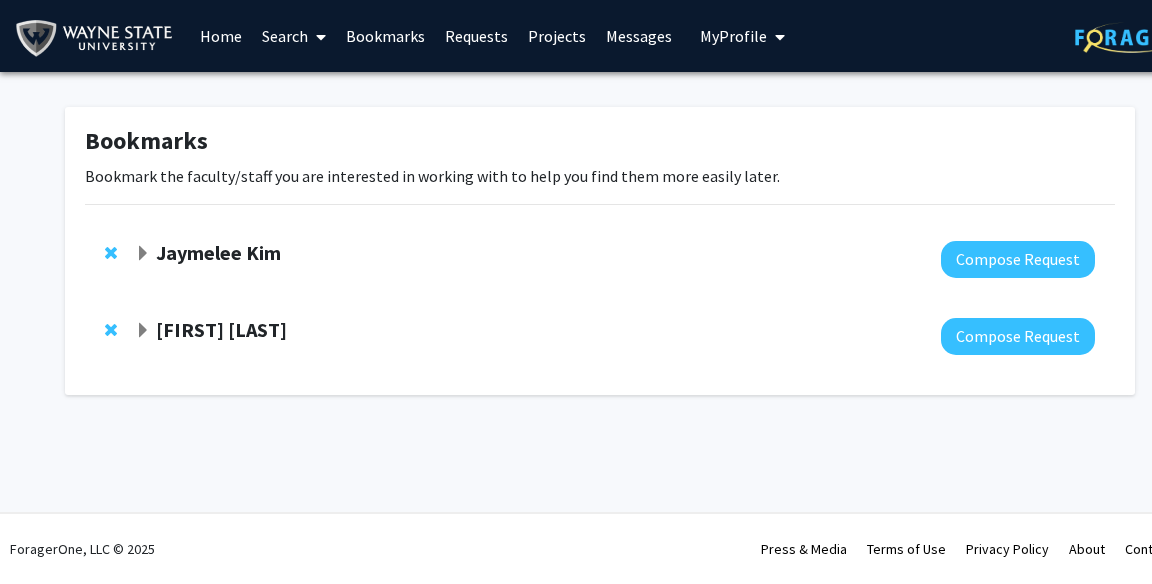 click 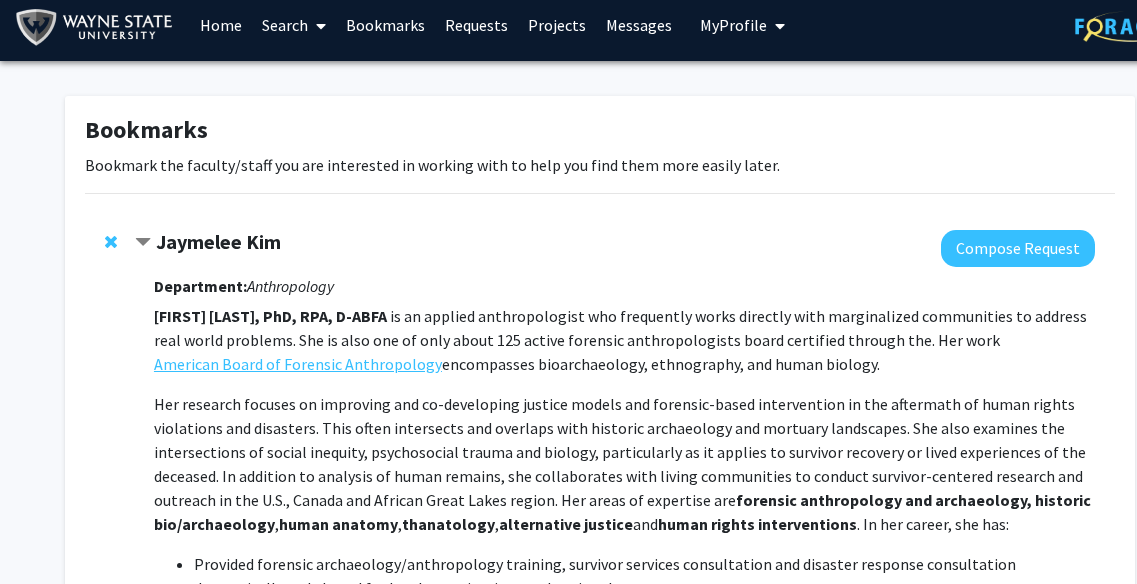 scroll, scrollTop: 0, scrollLeft: 0, axis: both 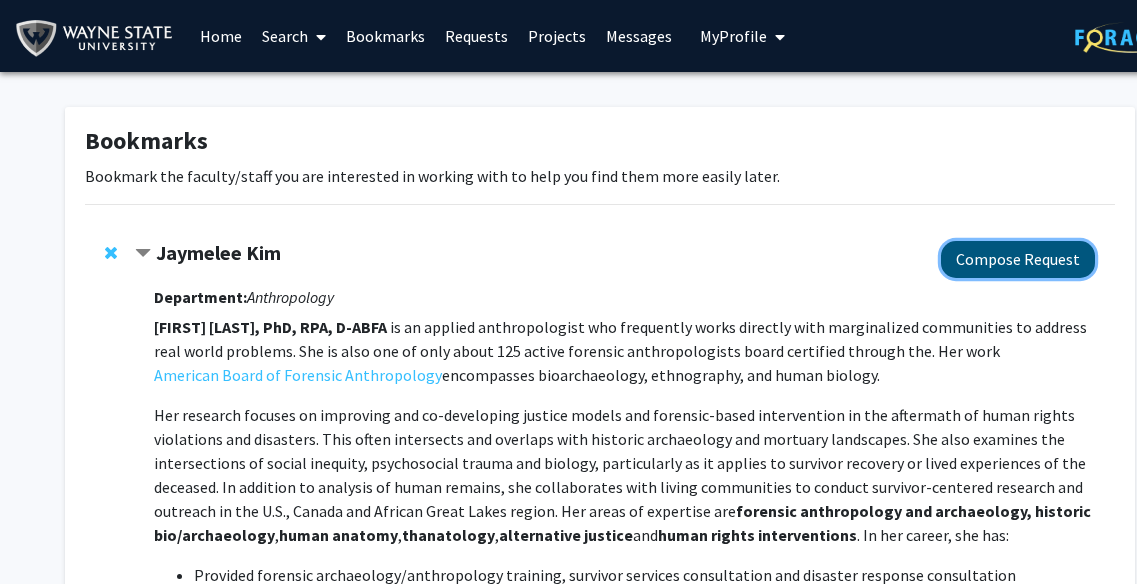 click on "Compose Request" 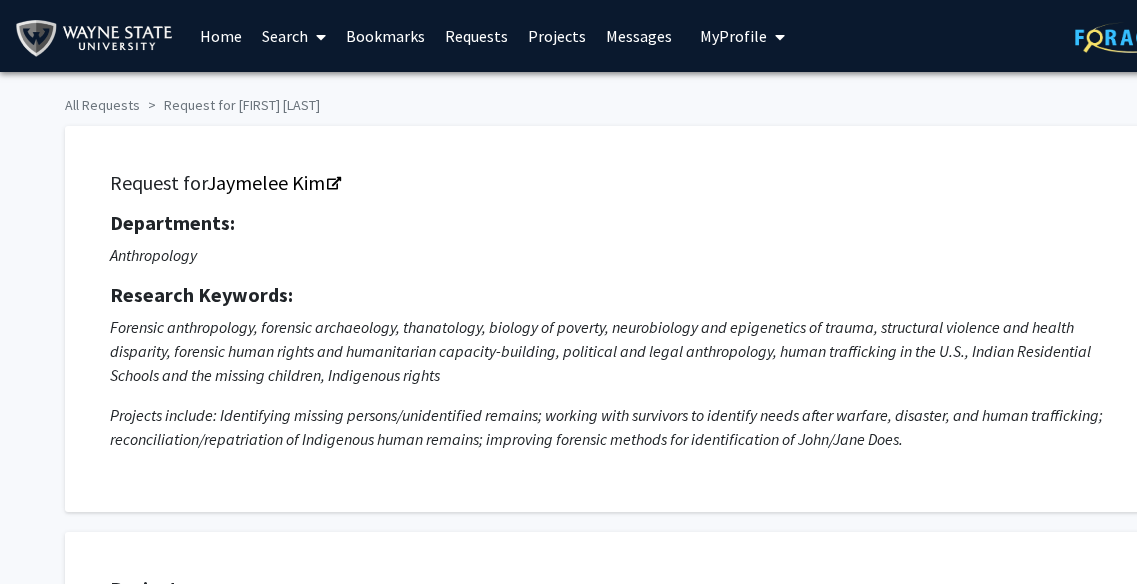 checkbox on "true" 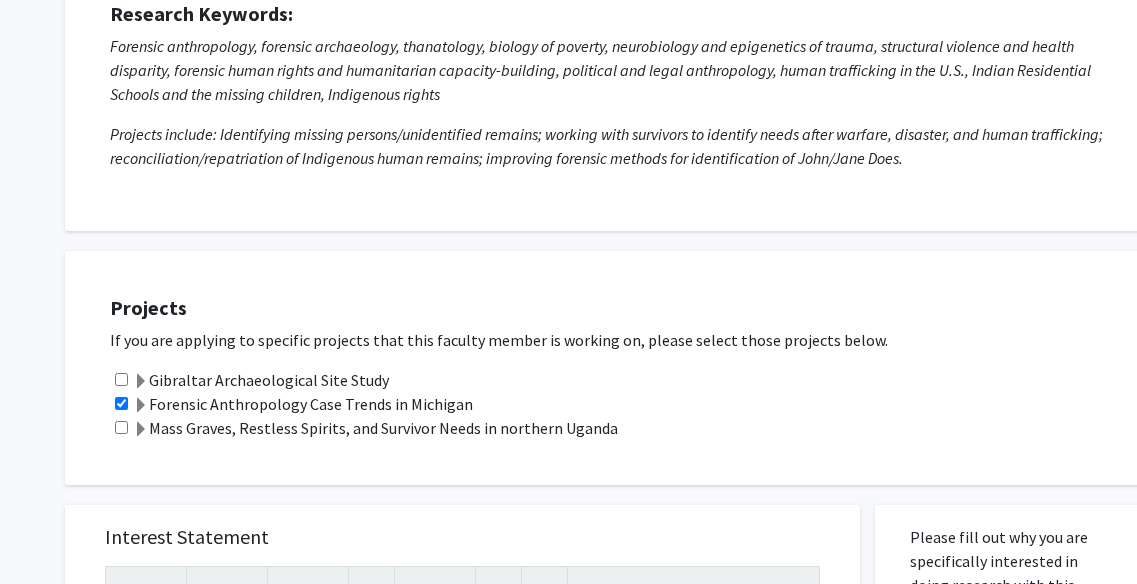 scroll, scrollTop: 0, scrollLeft: 0, axis: both 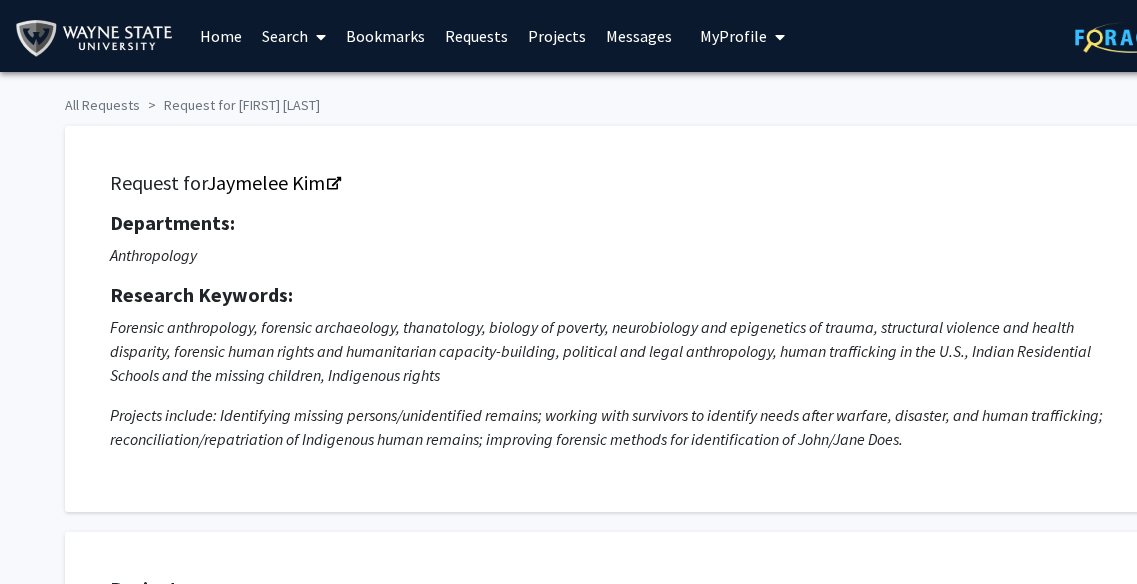 click on "Requests" at bounding box center (476, 36) 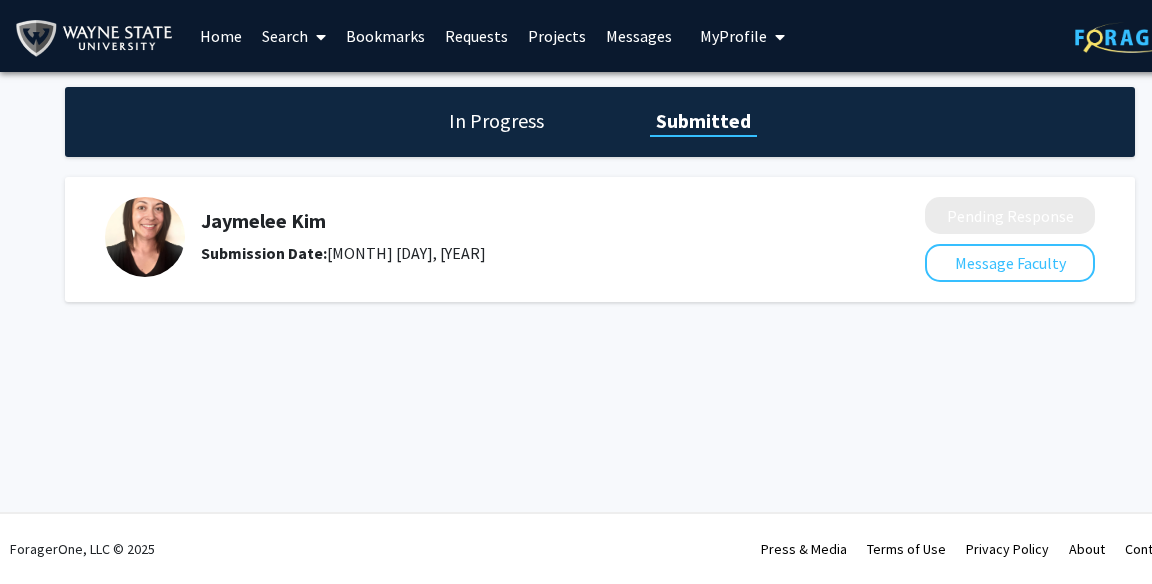 click on "Requests" at bounding box center [476, 36] 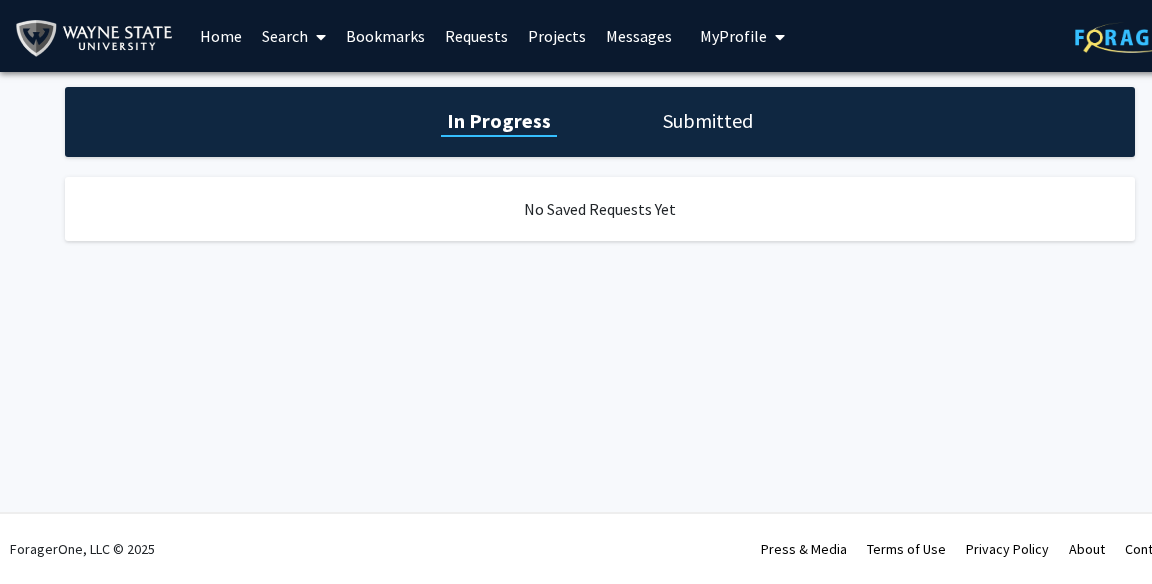 click on "Requests" at bounding box center [476, 36] 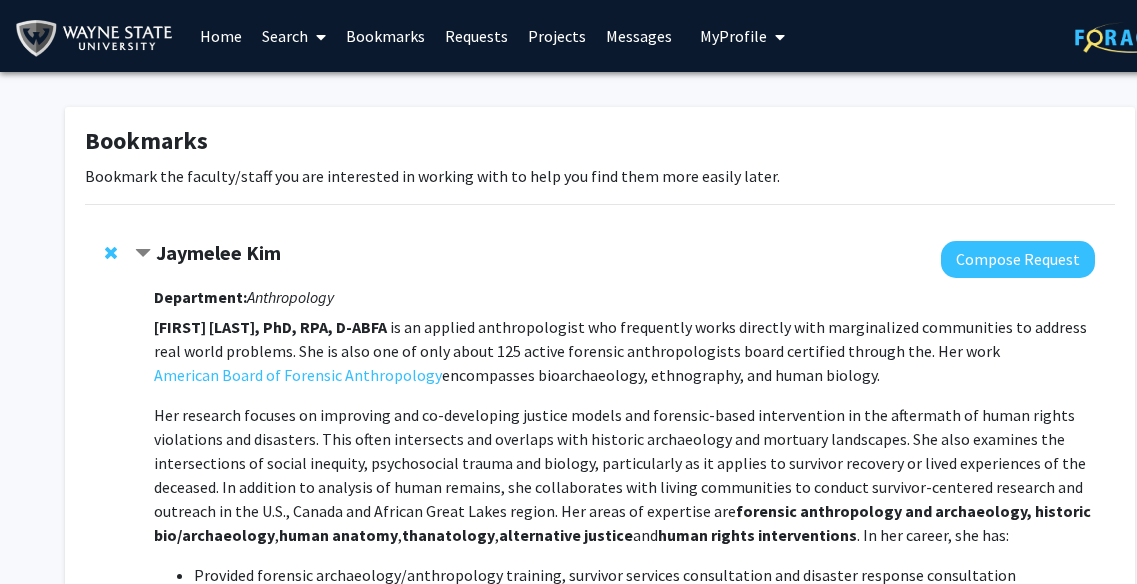 click on "Requests" at bounding box center (476, 36) 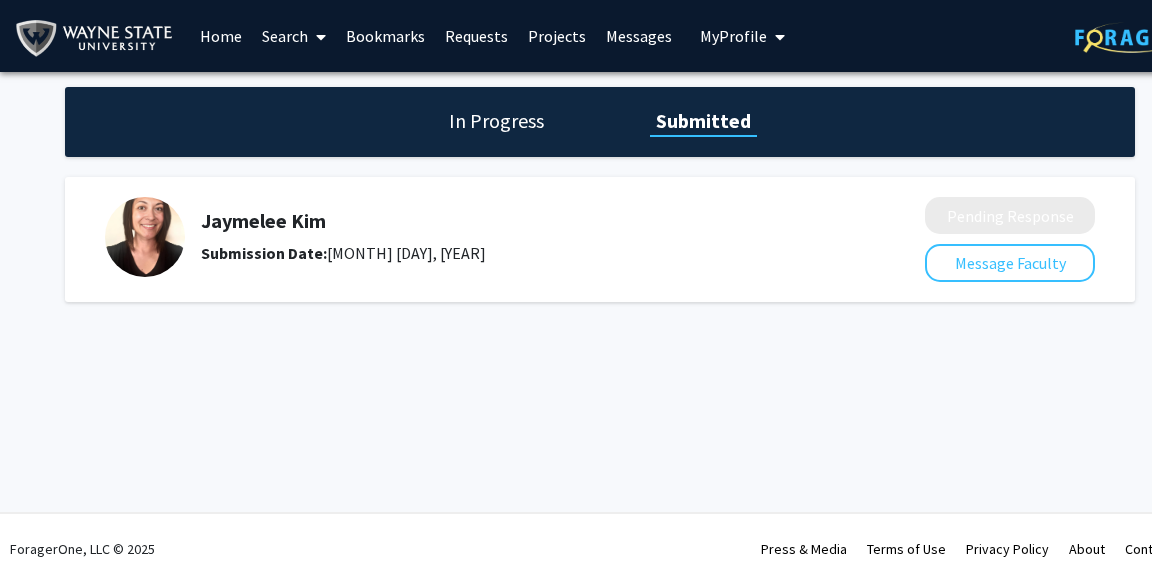 click on "Bookmarks" at bounding box center (385, 36) 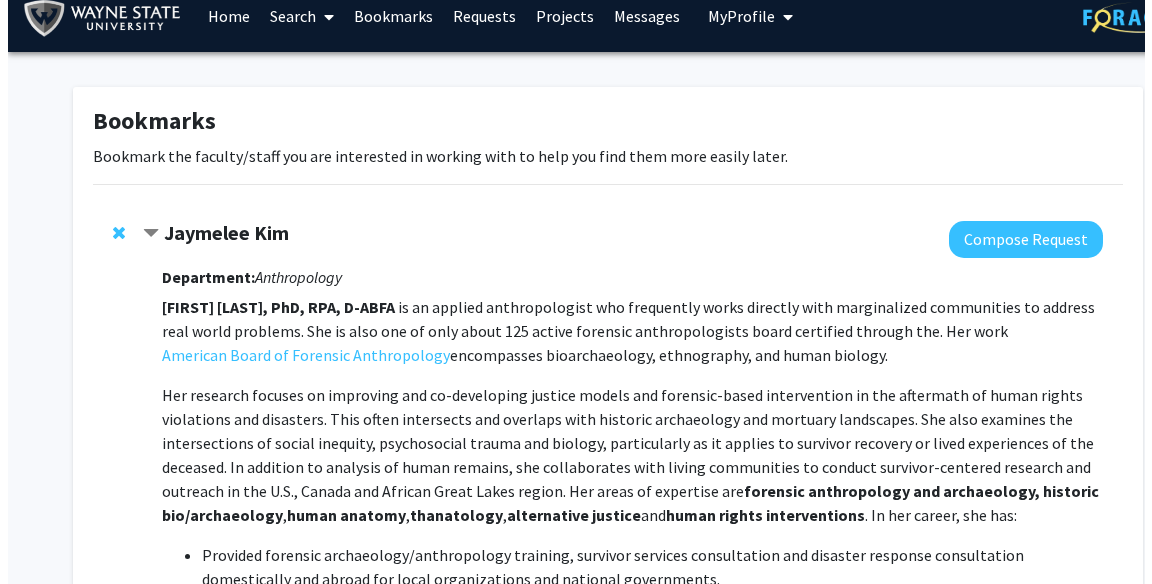 scroll, scrollTop: 0, scrollLeft: 0, axis: both 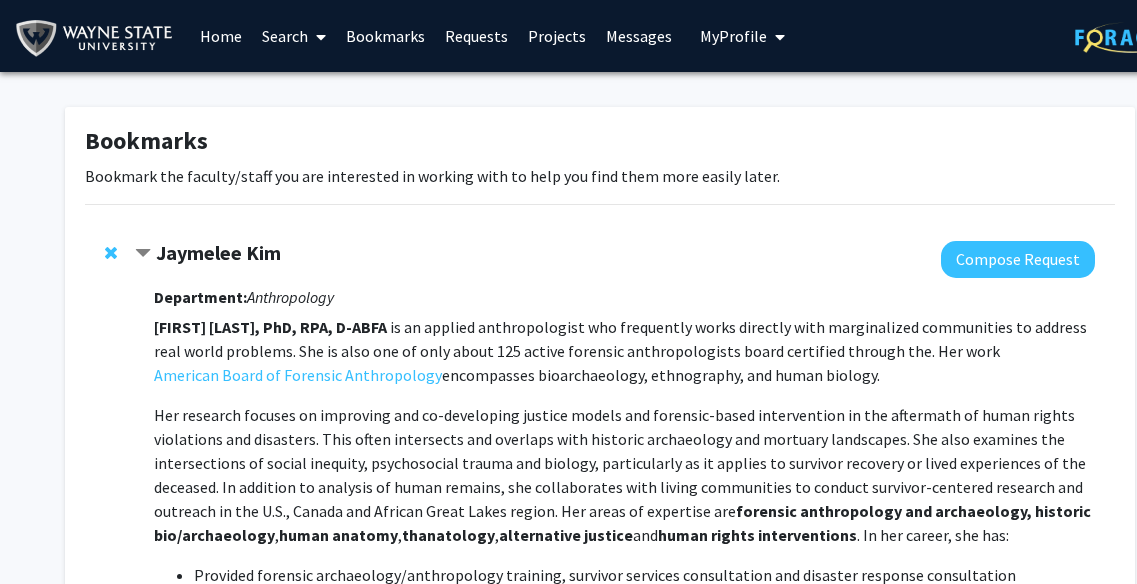 click on "Projects" at bounding box center (557, 36) 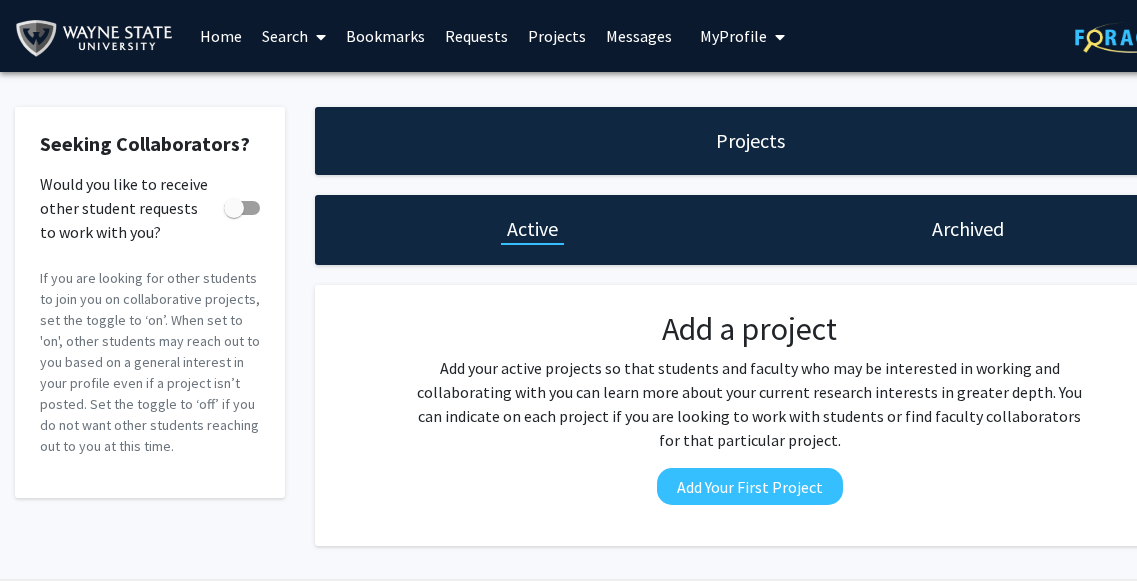 click on "Requests" at bounding box center [476, 36] 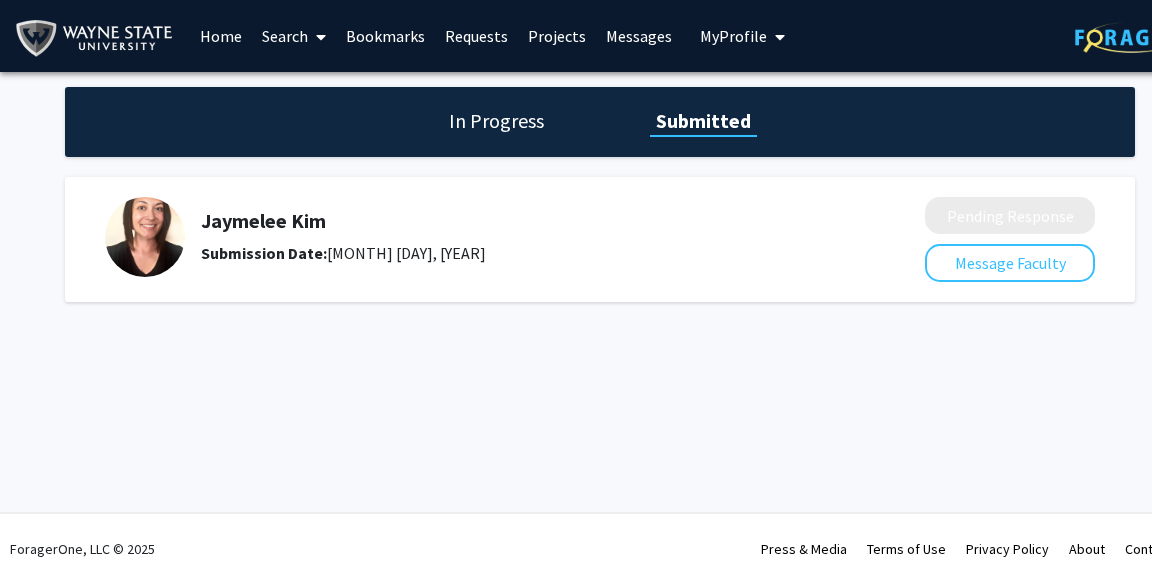 scroll, scrollTop: 0, scrollLeft: 48, axis: horizontal 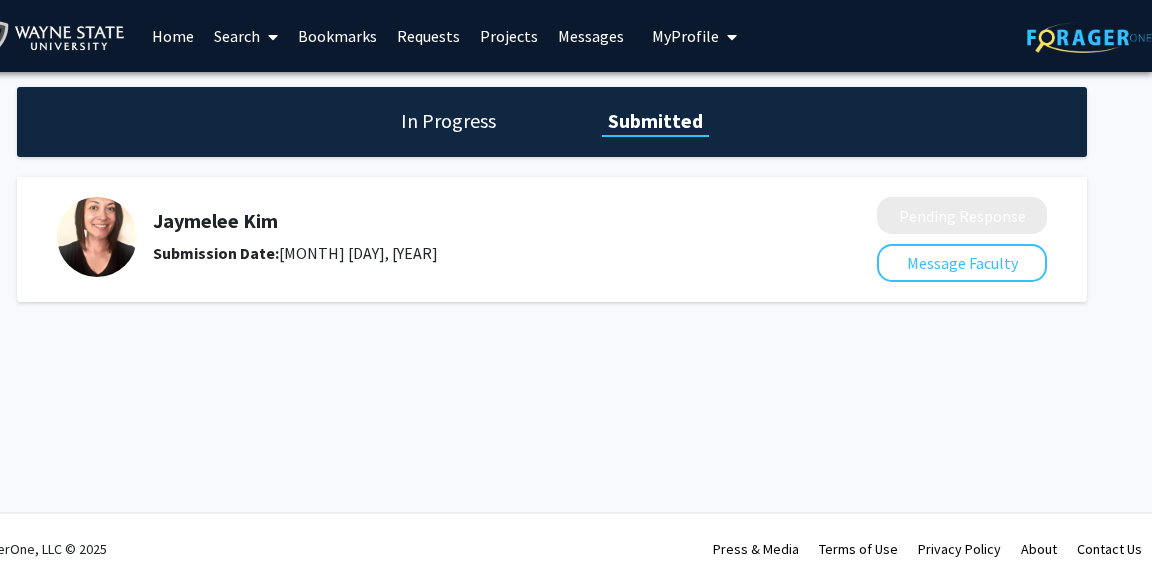 click on "My   Profile" at bounding box center [685, 36] 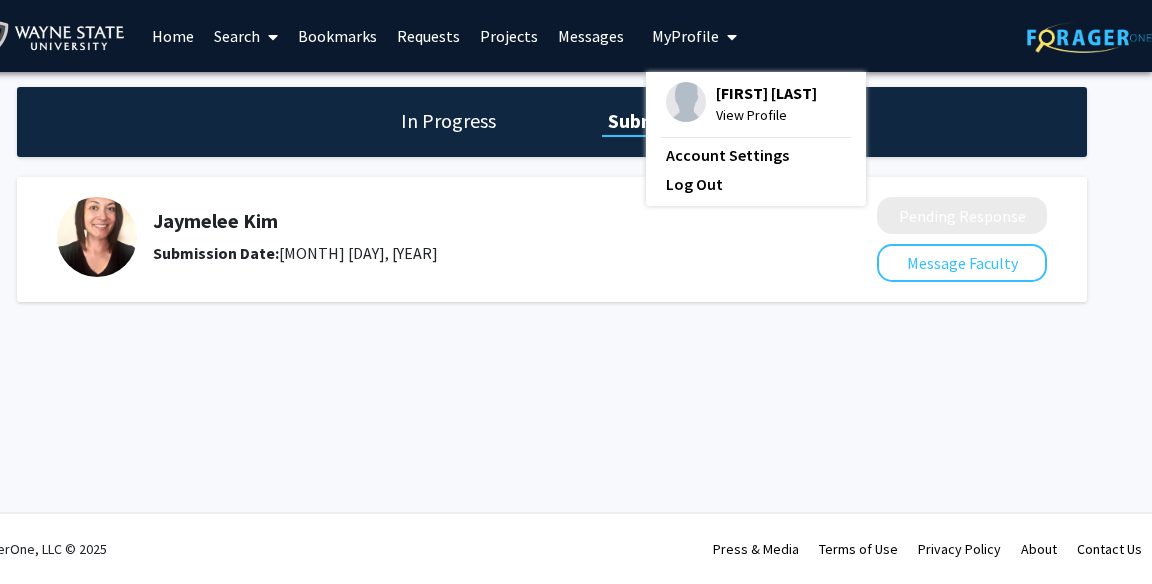 click on "[FIRST] [LAST]" at bounding box center [766, 93] 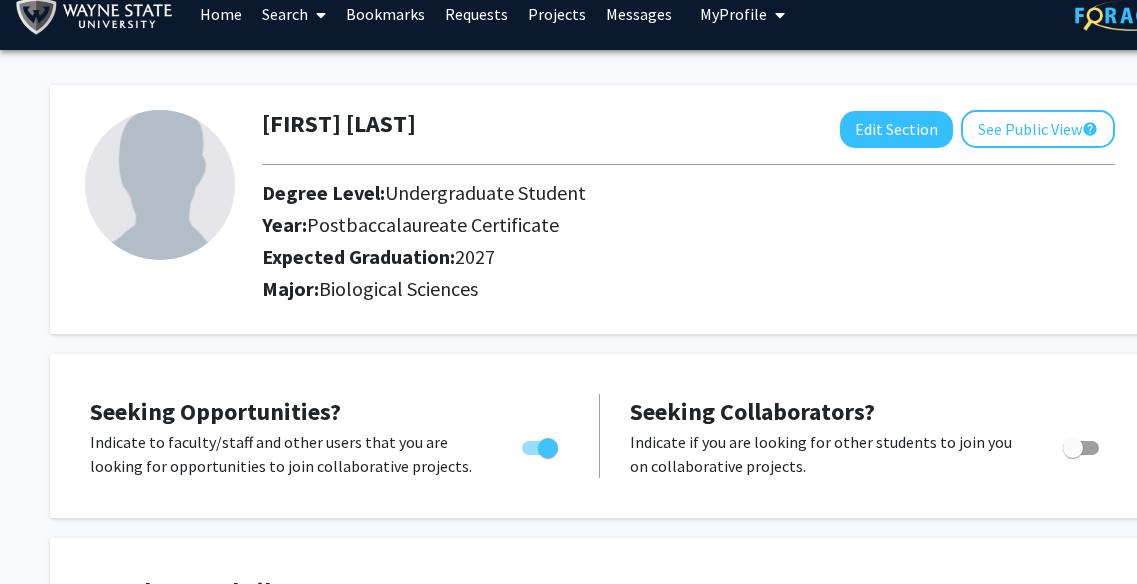 scroll, scrollTop: 0, scrollLeft: 0, axis: both 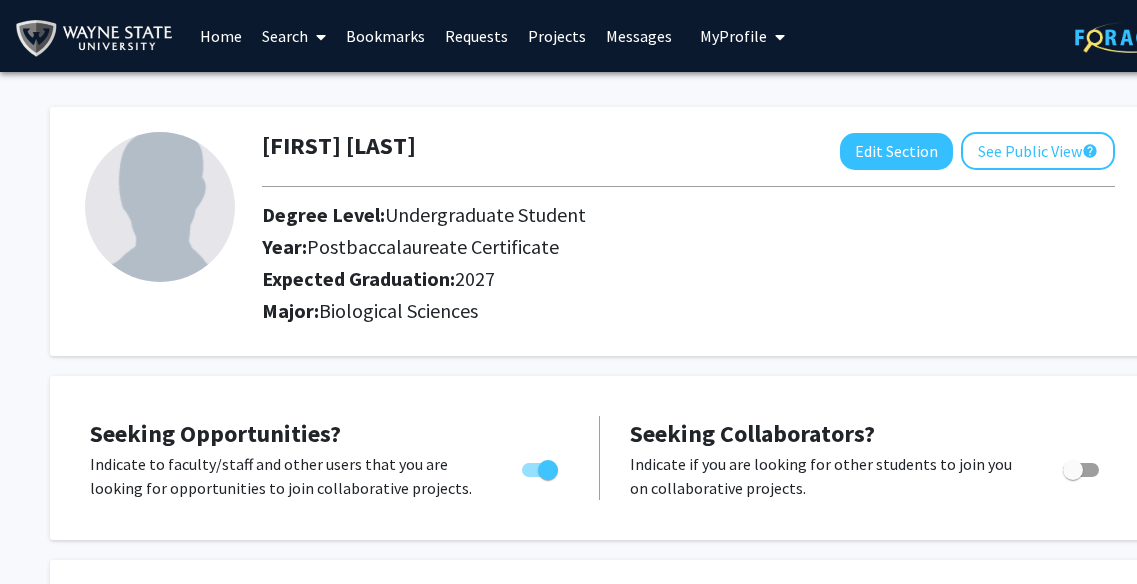 click on "My   Profile" at bounding box center (733, 36) 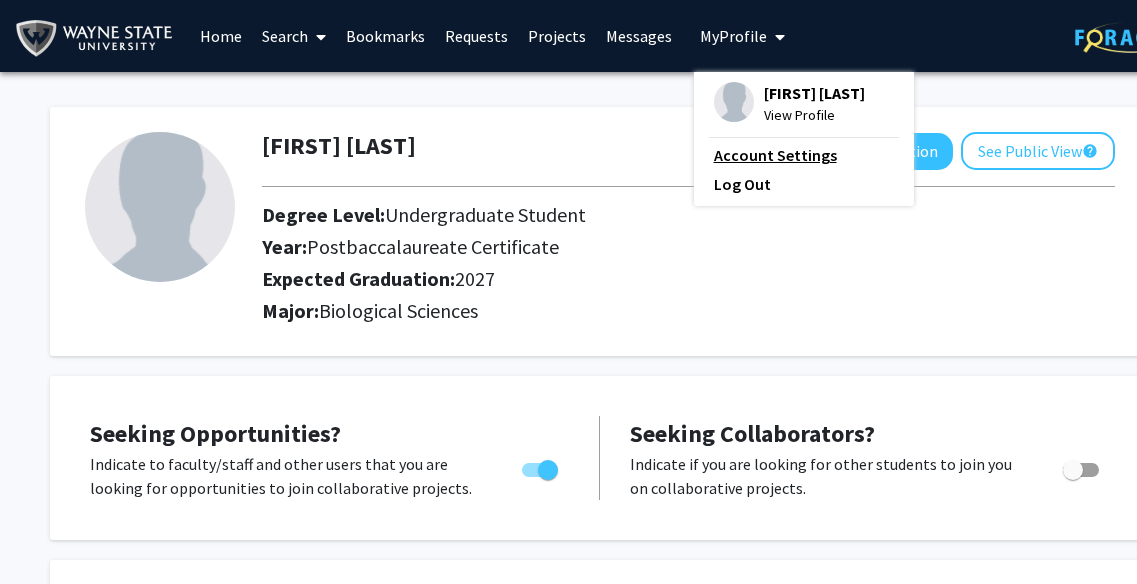 click on "Account Settings" at bounding box center (804, 155) 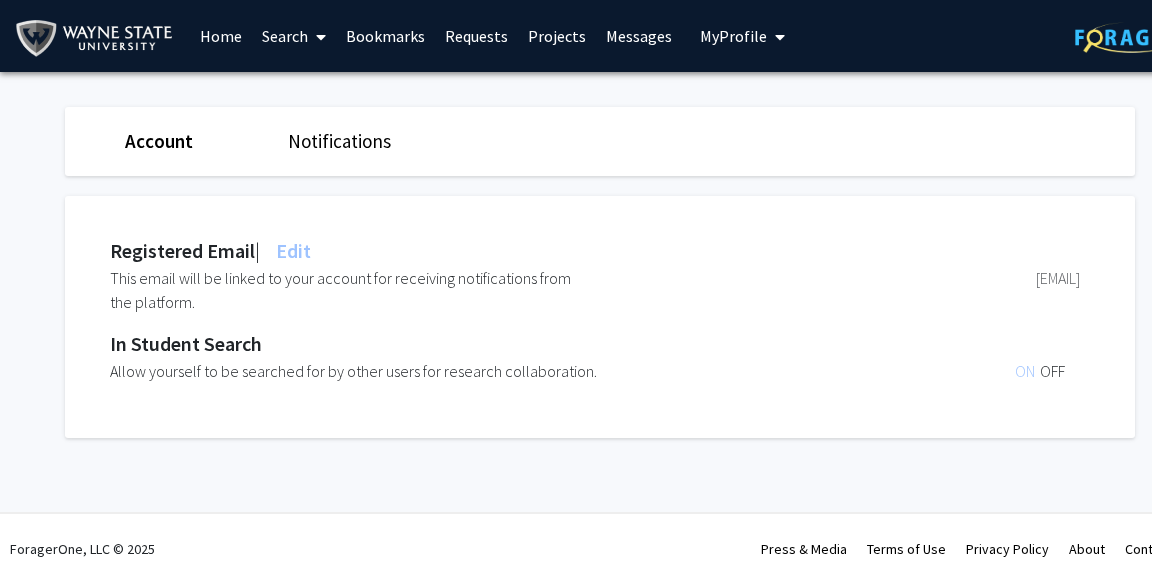 click on "Search" at bounding box center [294, 36] 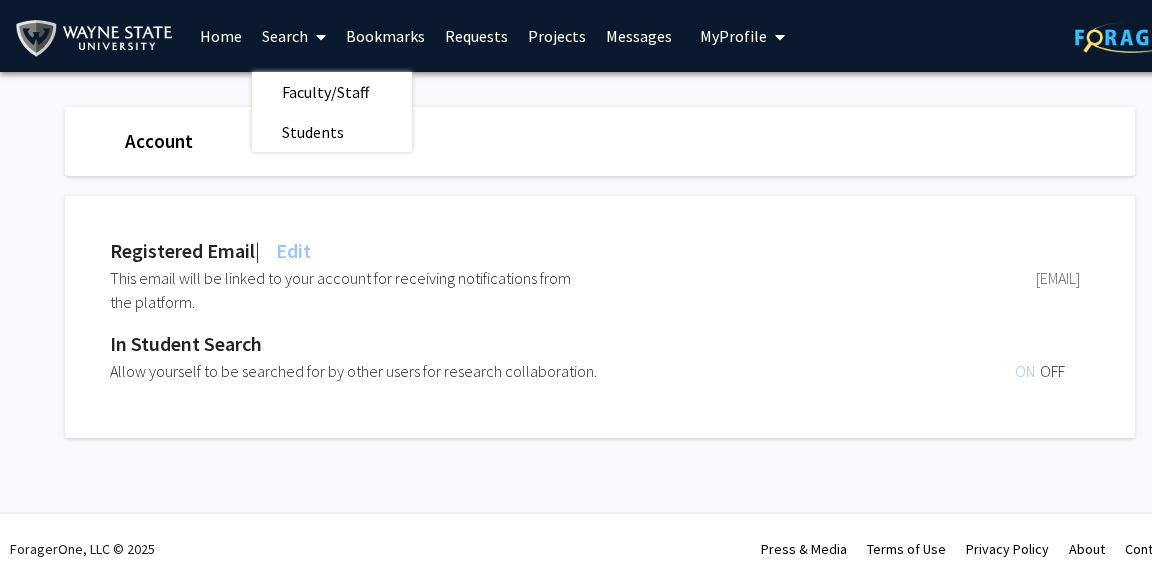 click on "Home" at bounding box center (221, 36) 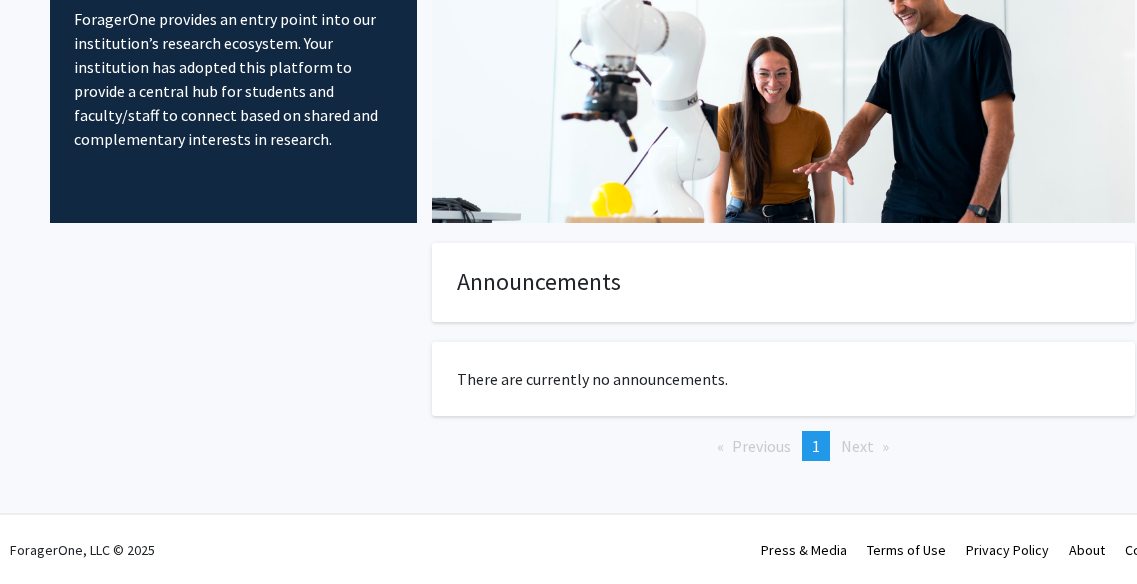 scroll, scrollTop: 0, scrollLeft: 0, axis: both 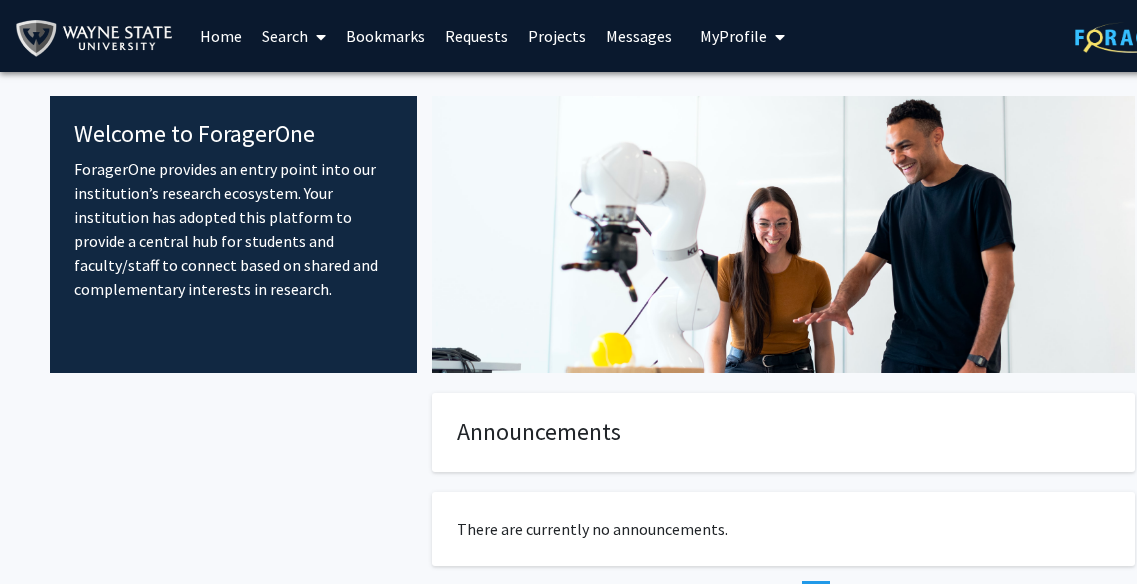 click on "Search" at bounding box center [294, 36] 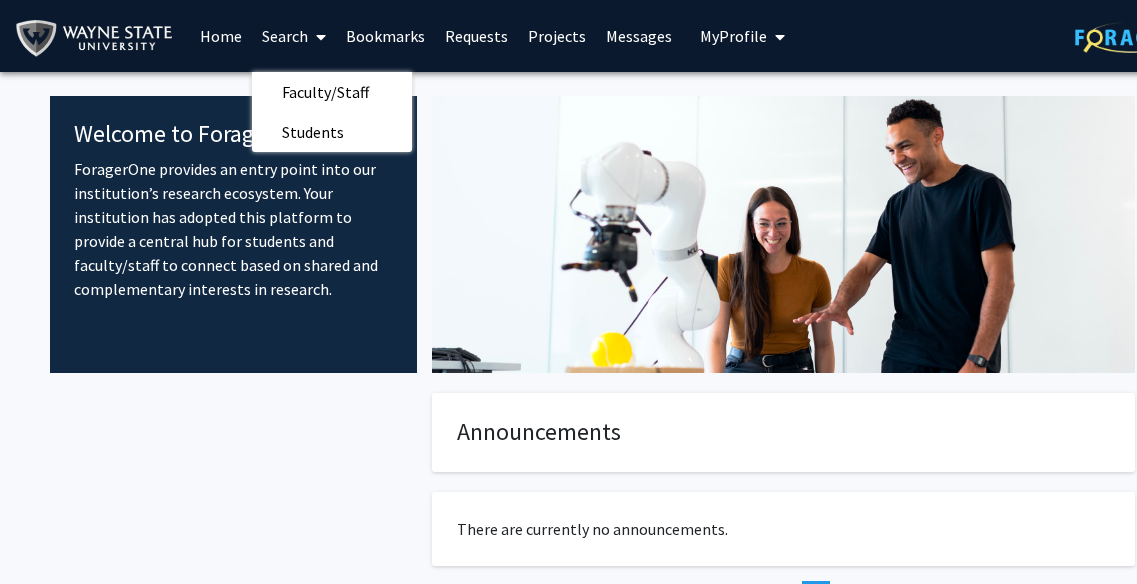 click on "Requests" at bounding box center [476, 36] 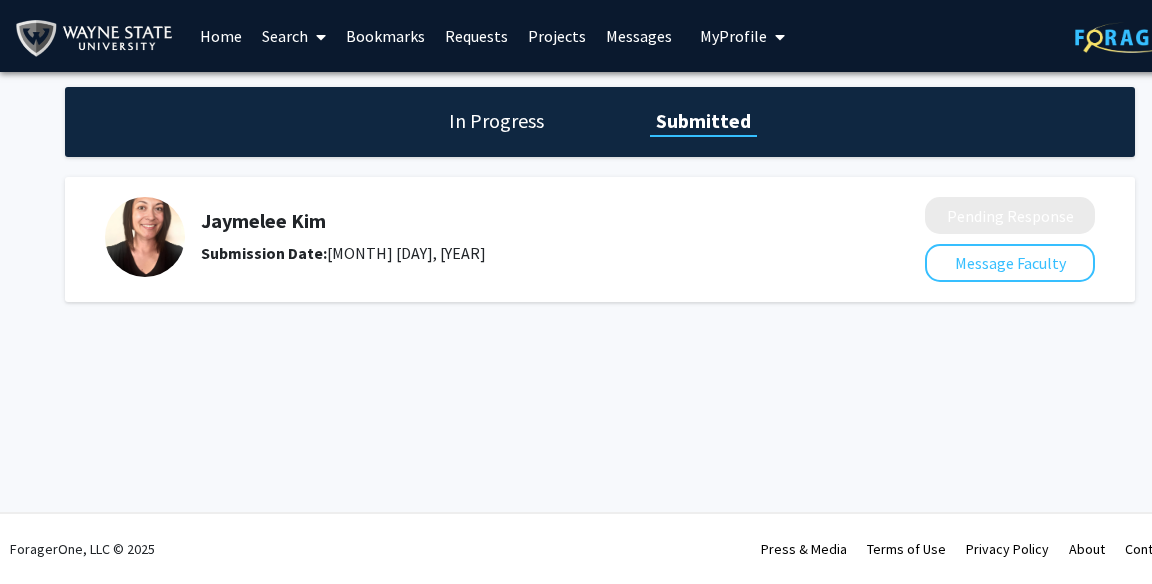 click on "Submission Date:  [MONTH] [DAY], [YEAR]" 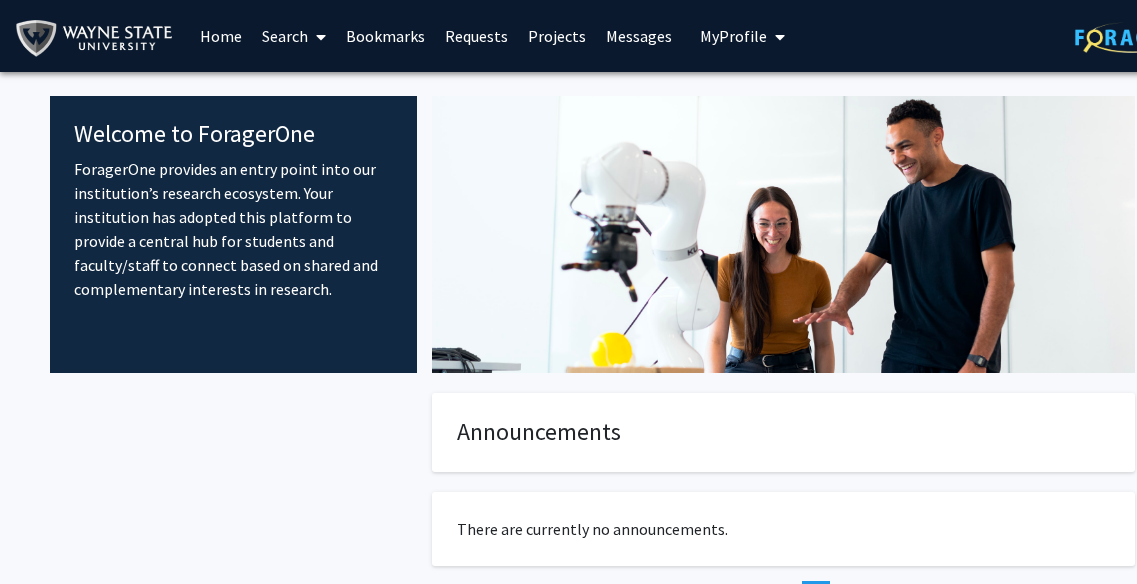 click on "Search" at bounding box center [294, 36] 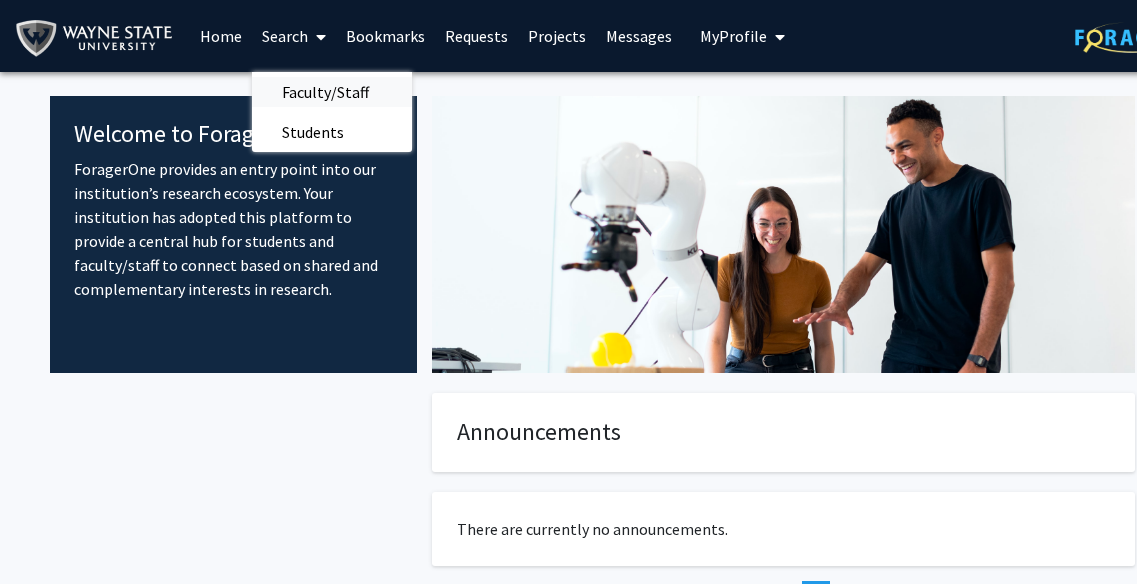 click on "Faculty/Staff" at bounding box center [325, 92] 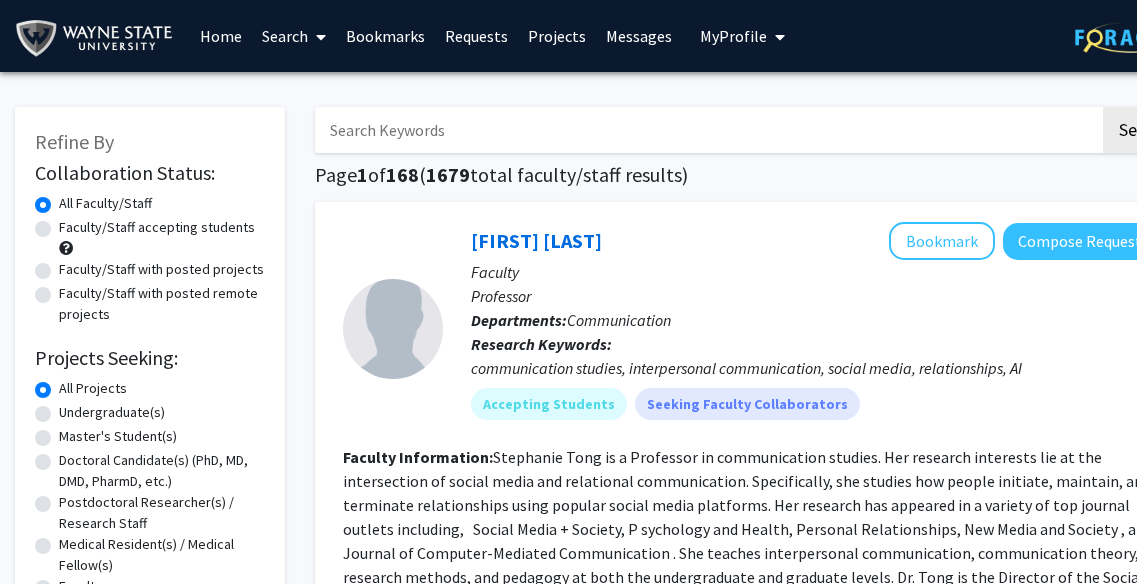 click on "Undergraduate(s)" 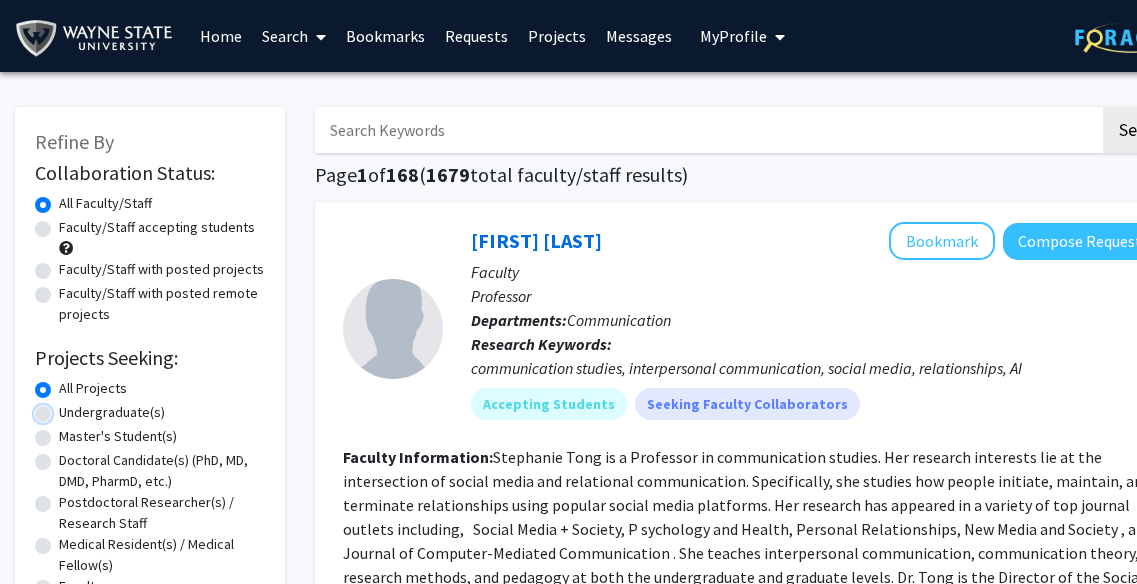 click on "Undergraduate(s)" at bounding box center [65, 408] 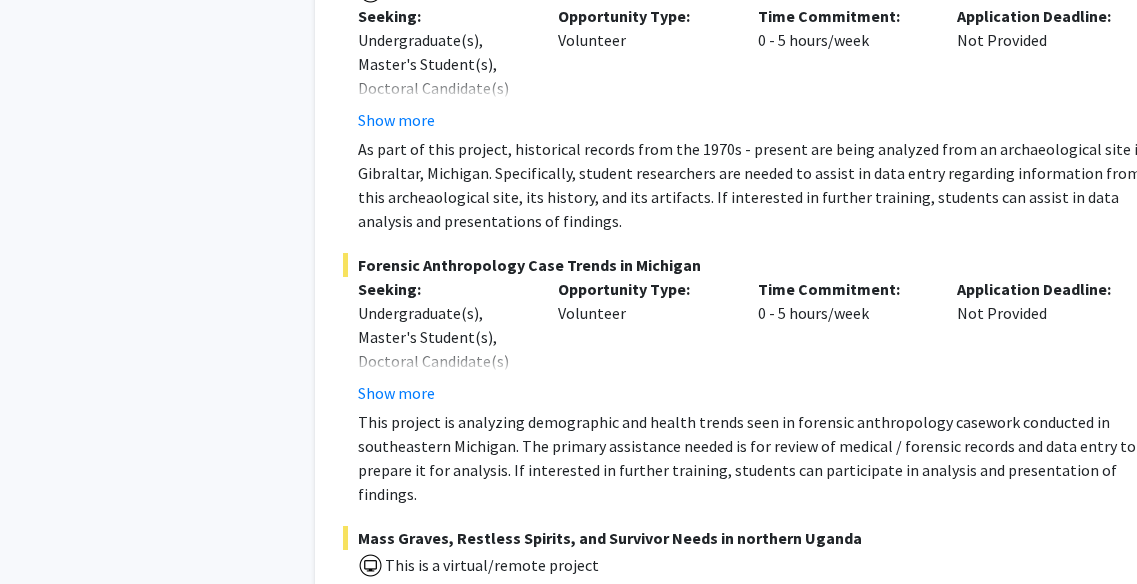 scroll, scrollTop: 1934, scrollLeft: 0, axis: vertical 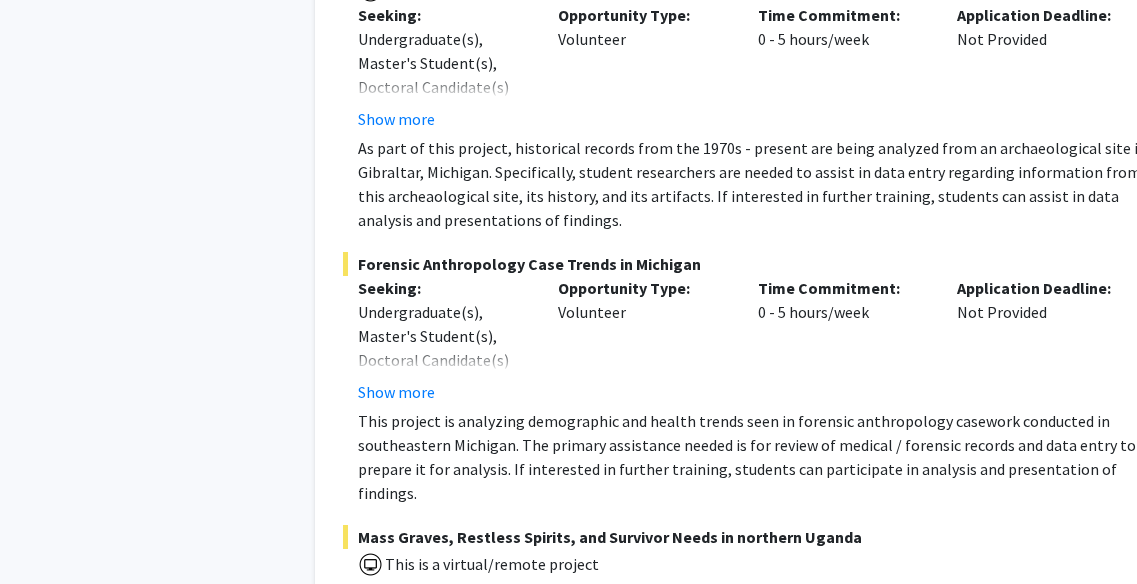 drag, startPoint x: 694, startPoint y: 213, endPoint x: 357, endPoint y: 208, distance: 337.03708 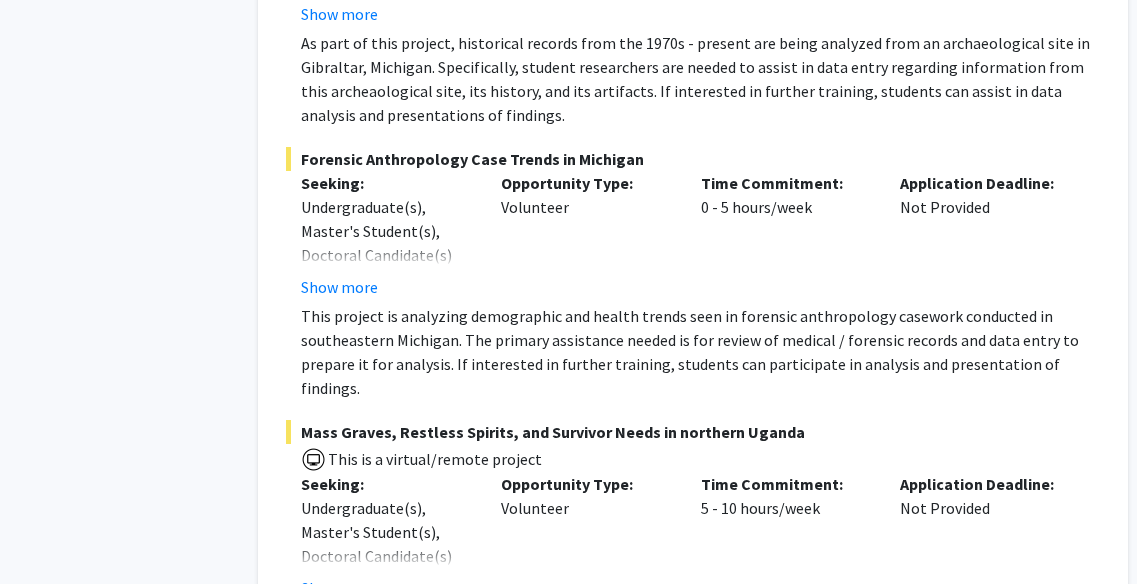 scroll, scrollTop: 2040, scrollLeft: 57, axis: both 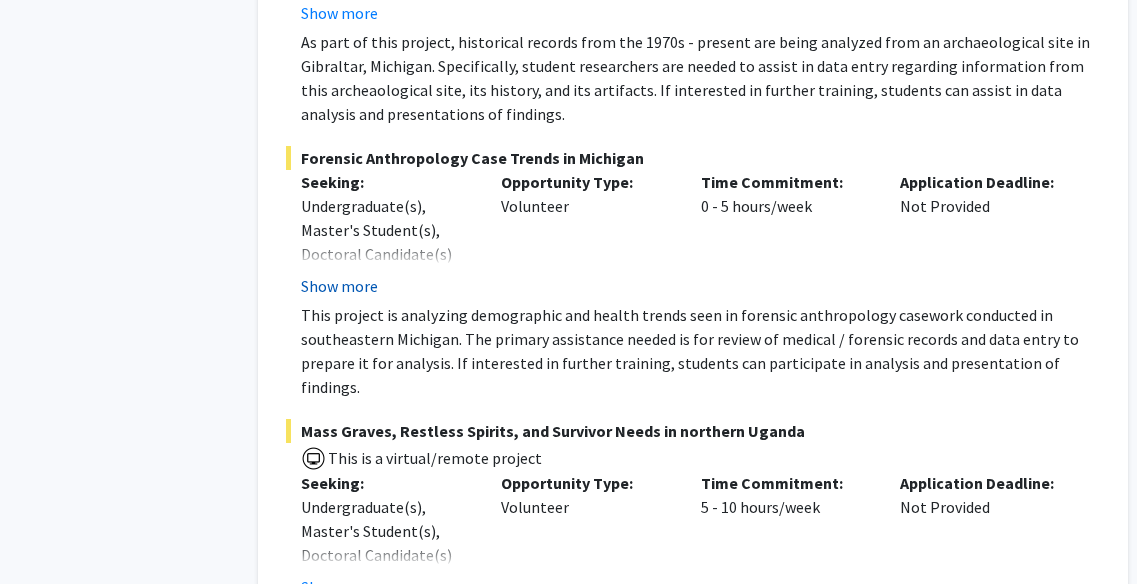 click on "Show more" 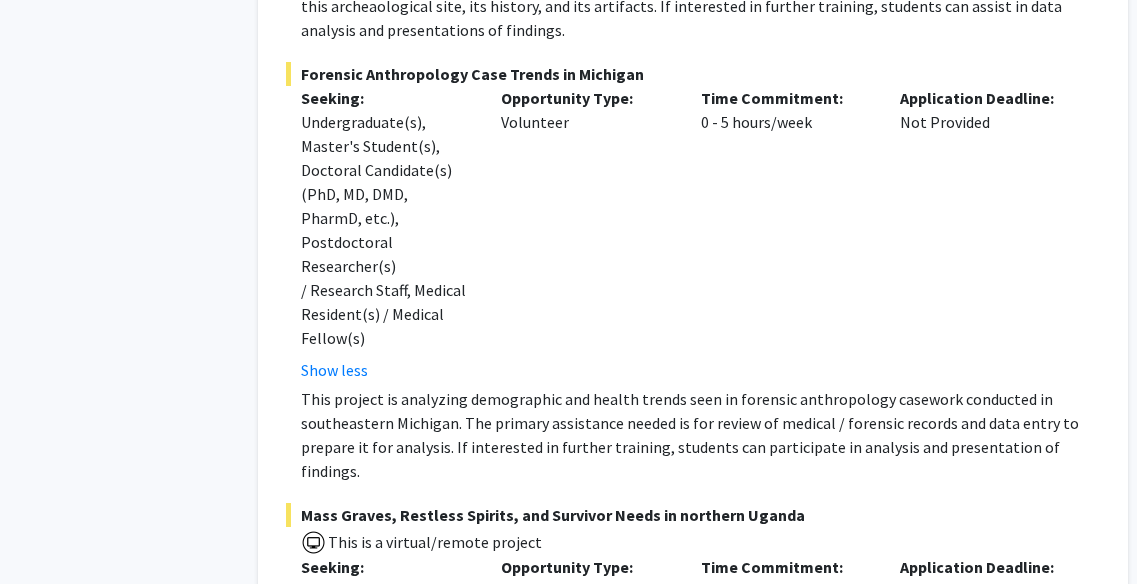 scroll, scrollTop: 2125, scrollLeft: 57, axis: both 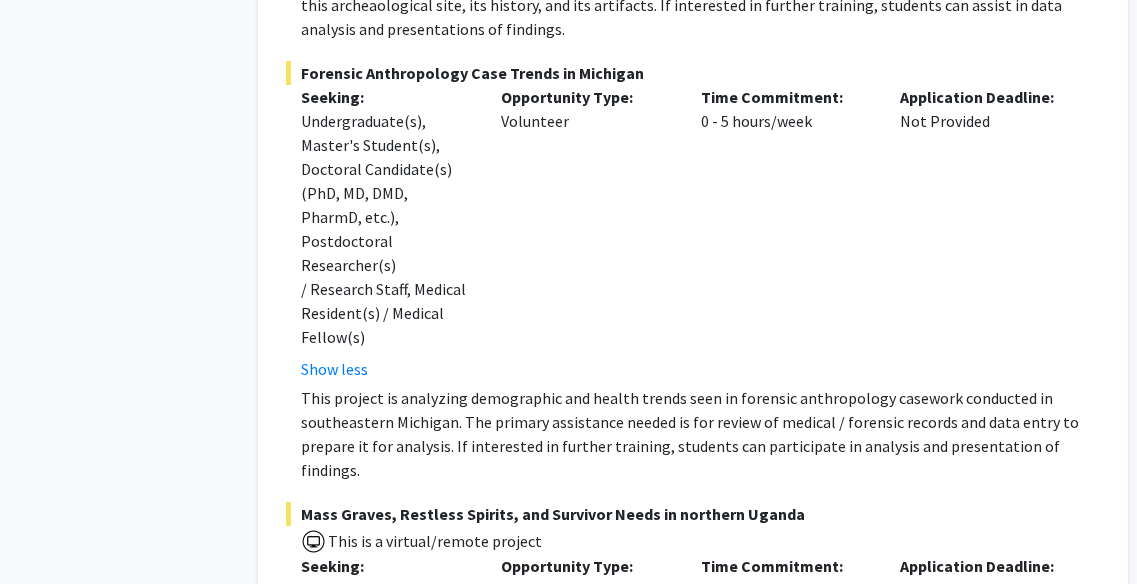 type 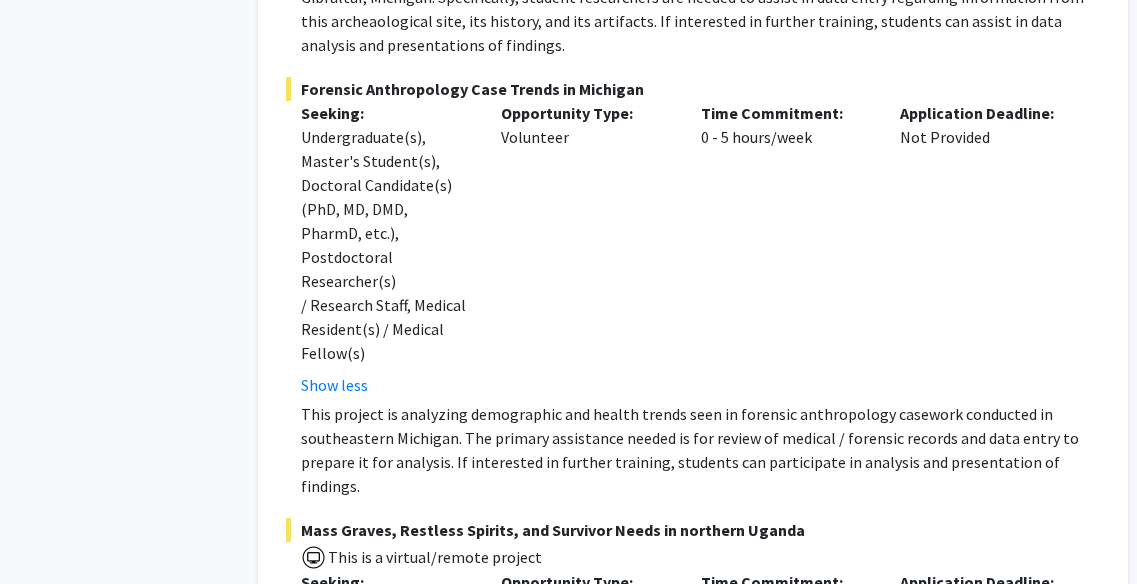 scroll, scrollTop: 2108, scrollLeft: 57, axis: both 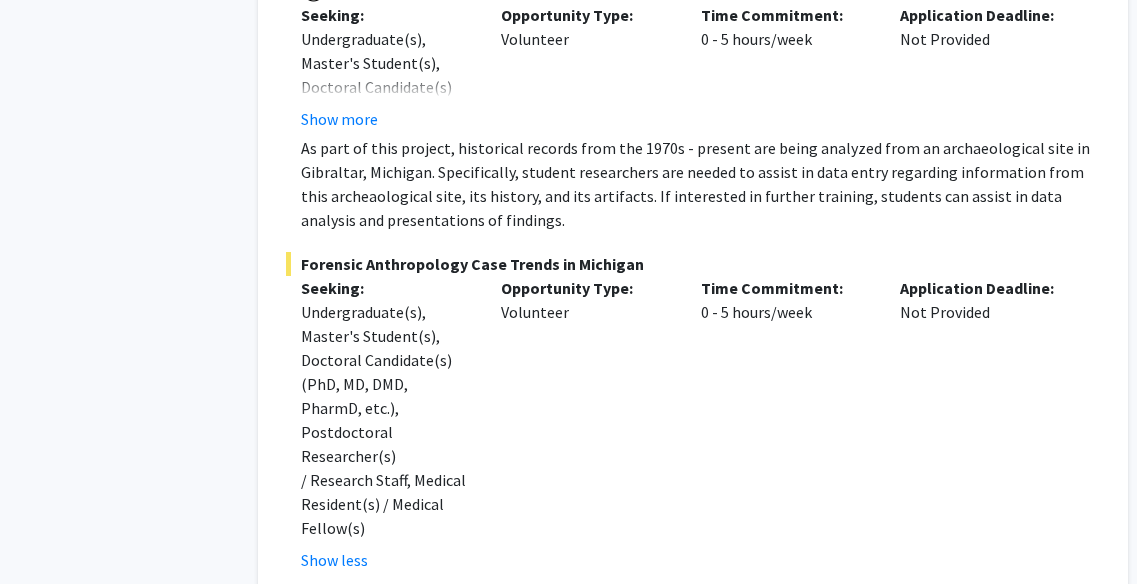 copy on "Forensic Anthropology Case Trends in Michigan" 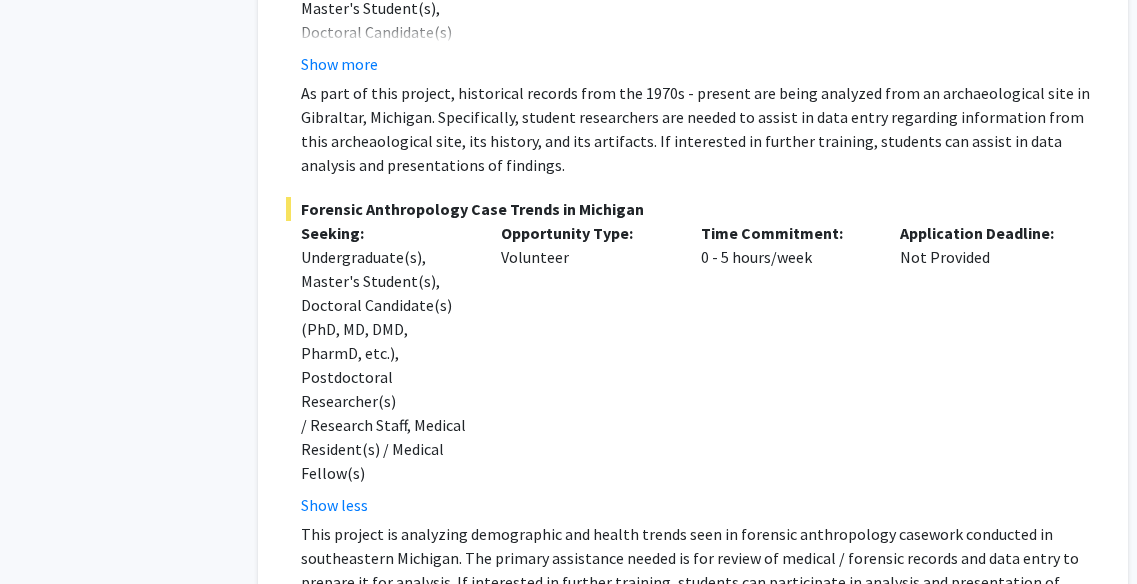 scroll, scrollTop: 1992, scrollLeft: 57, axis: both 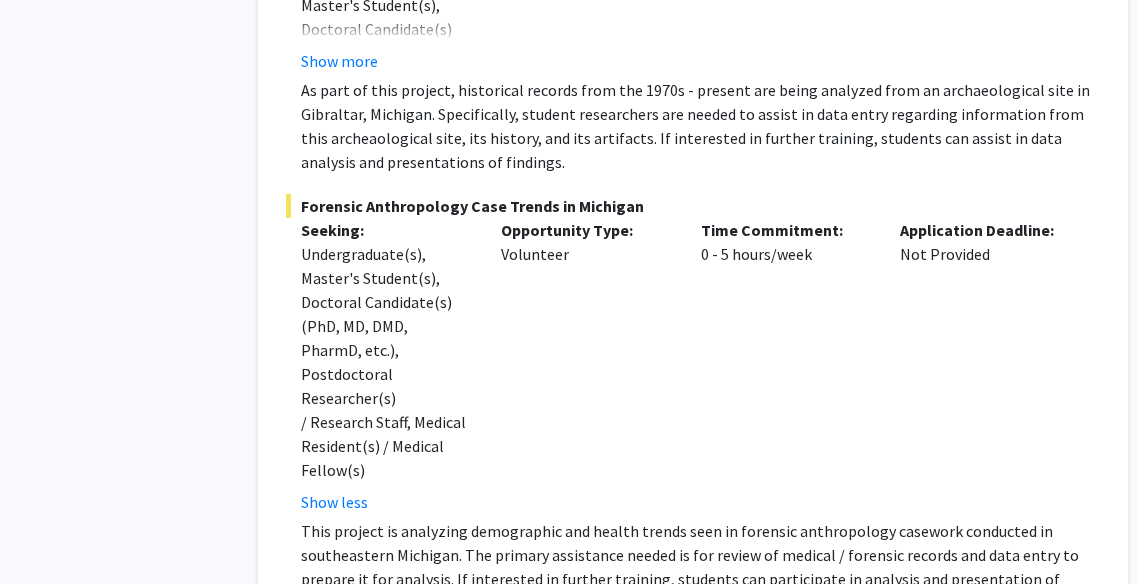 copy on "Forensic Anthropology Case Trends in Michigan" 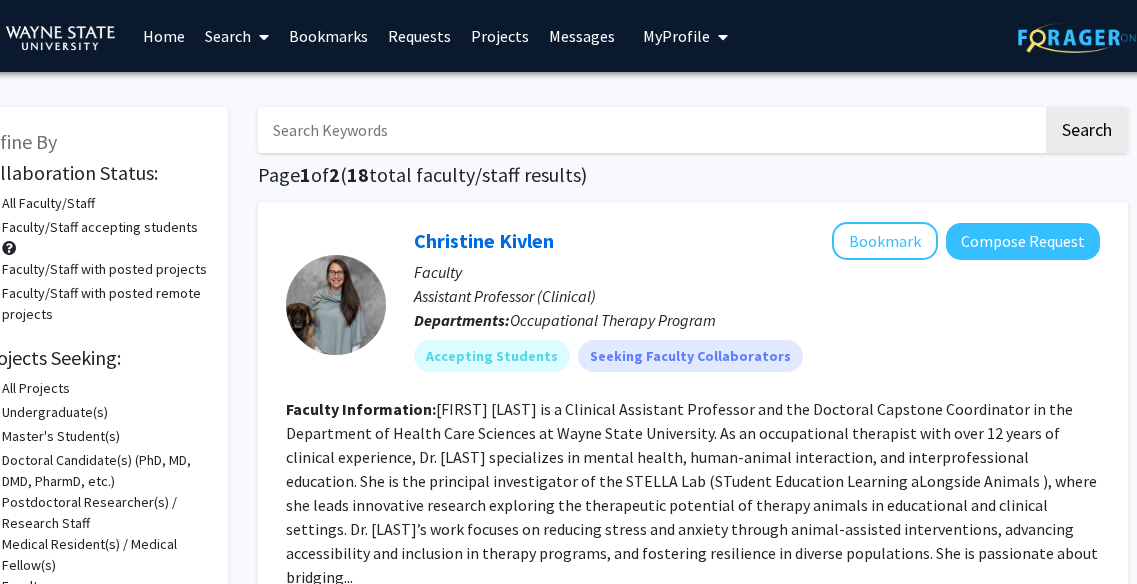scroll, scrollTop: 3, scrollLeft: 57, axis: both 